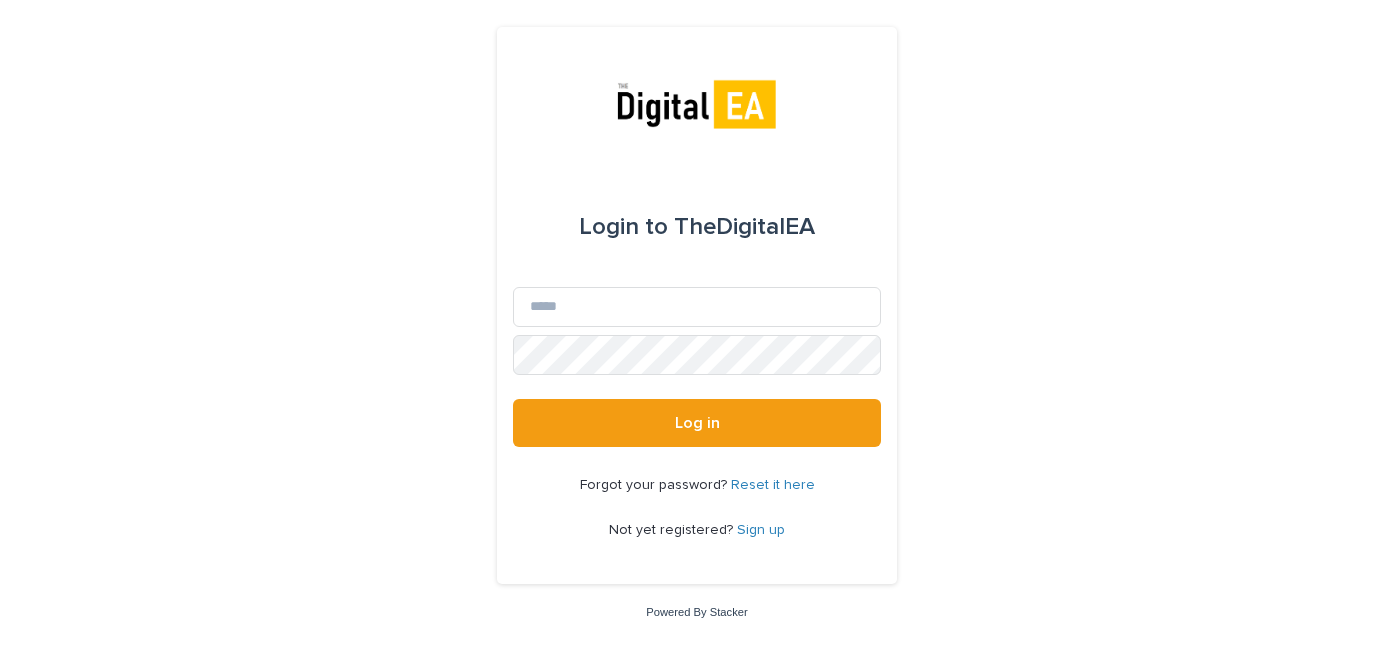 scroll, scrollTop: 0, scrollLeft: 0, axis: both 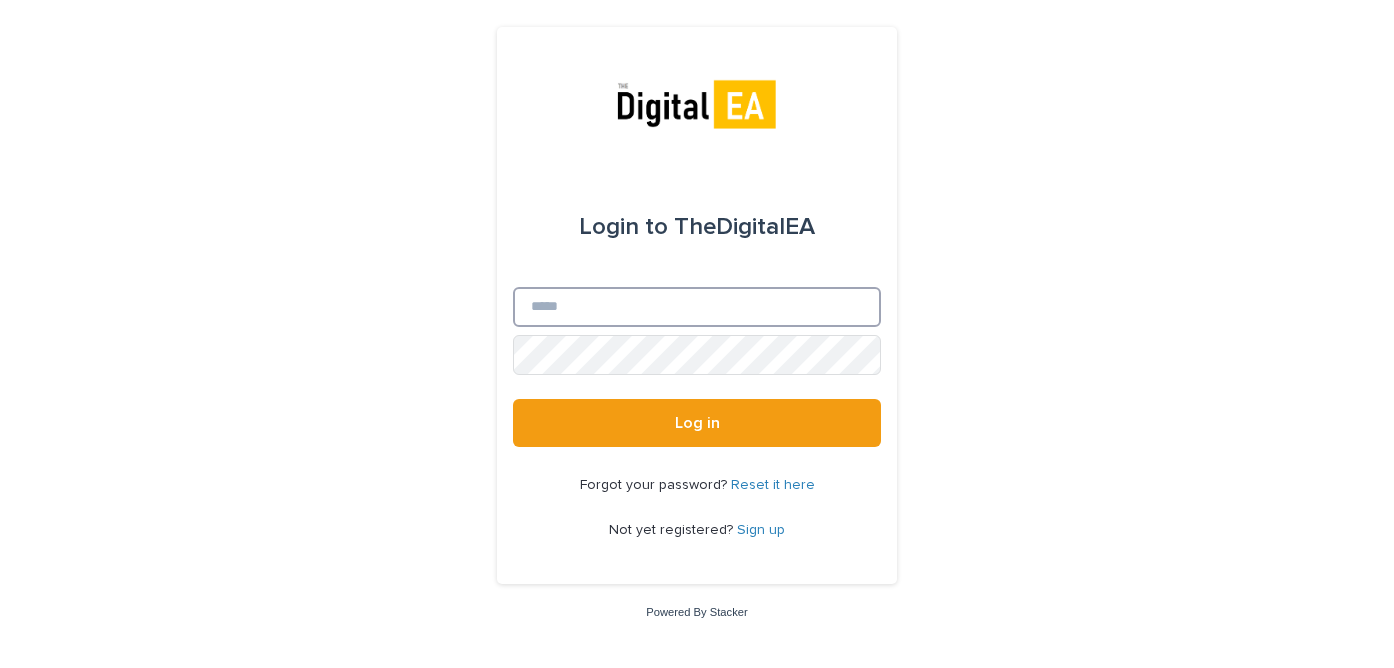 type on "**********" 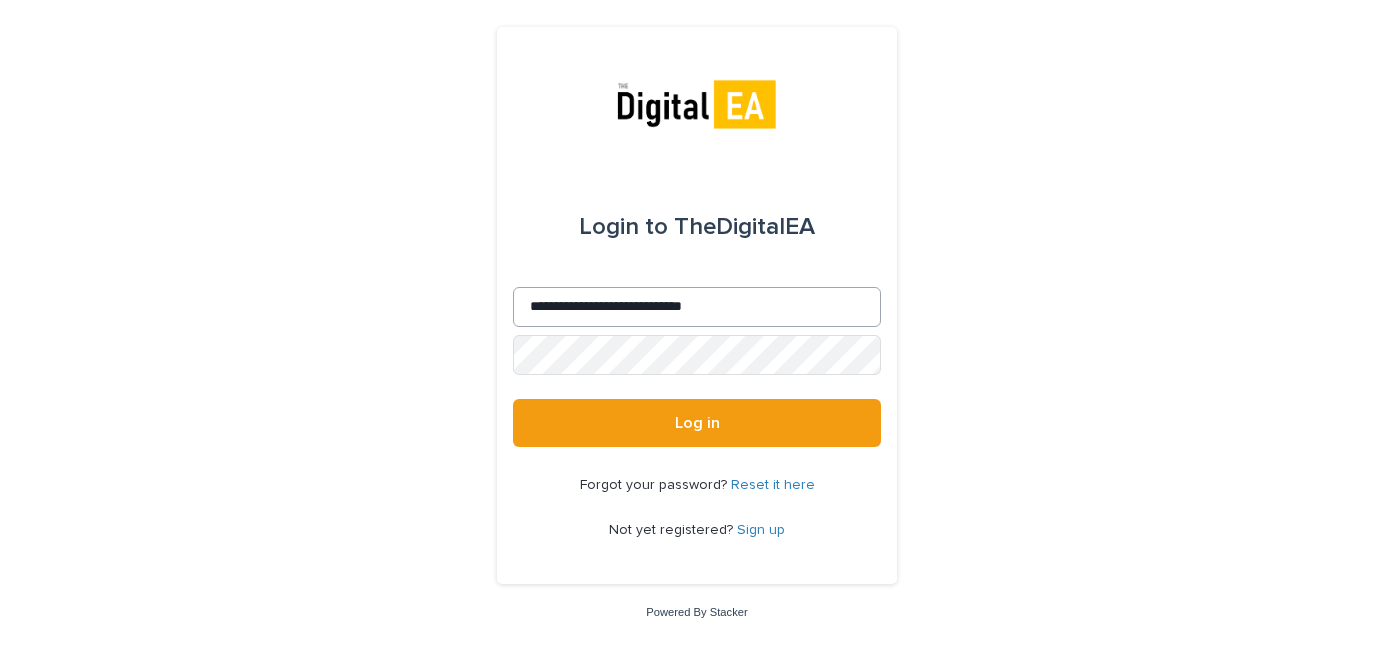 click on "Log in" at bounding box center (697, 423) 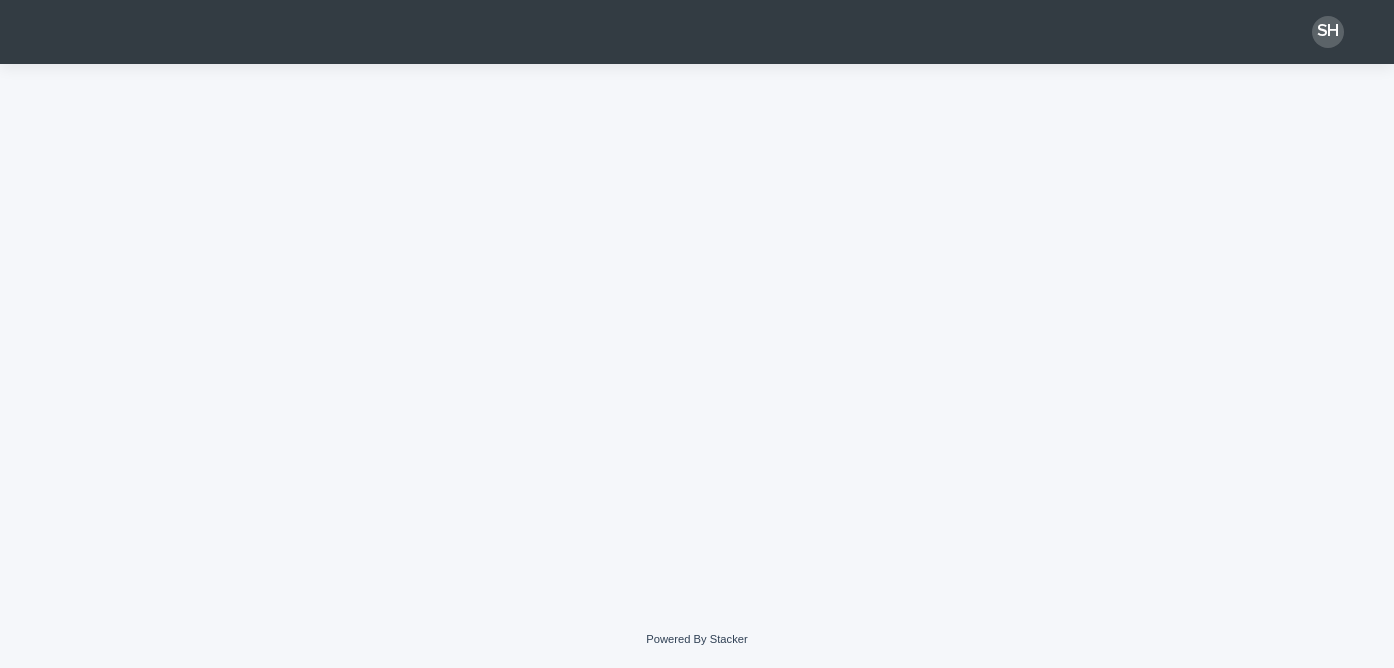 scroll, scrollTop: 0, scrollLeft: 0, axis: both 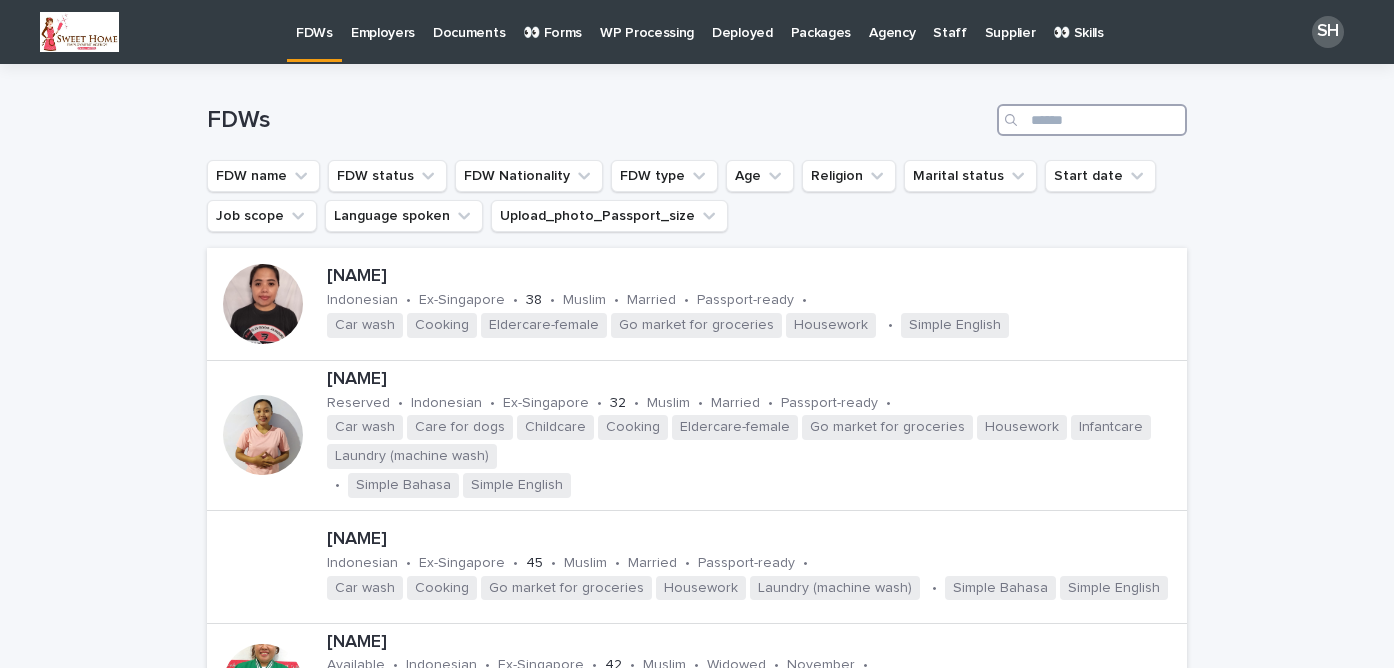 click at bounding box center (1092, 120) 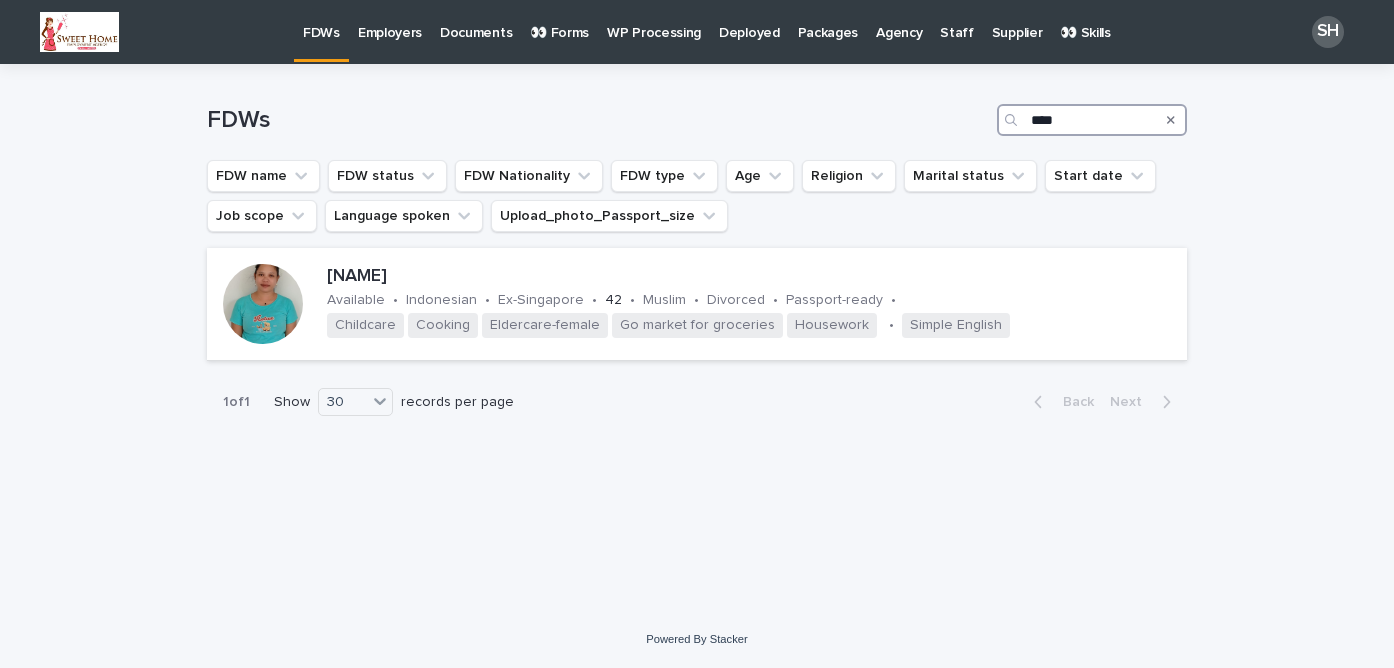 type on "****" 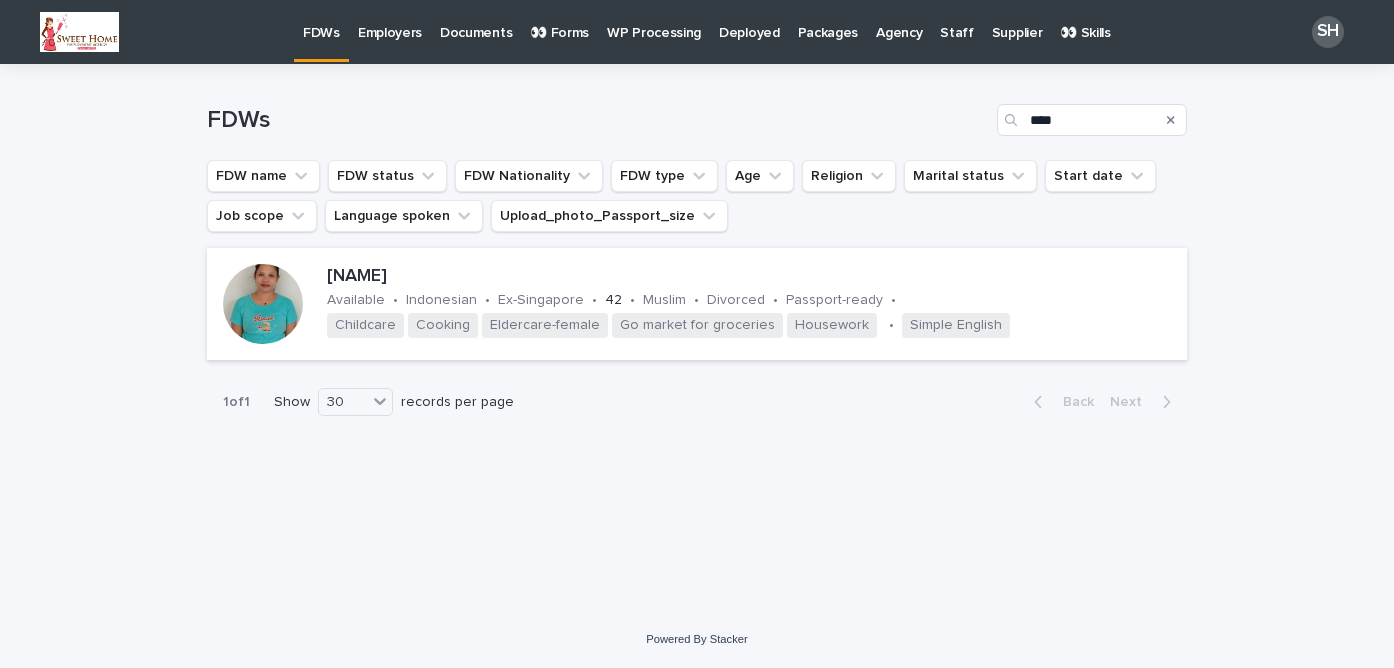 drag, startPoint x: 1170, startPoint y: 120, endPoint x: 1204, endPoint y: 98, distance: 40.496914 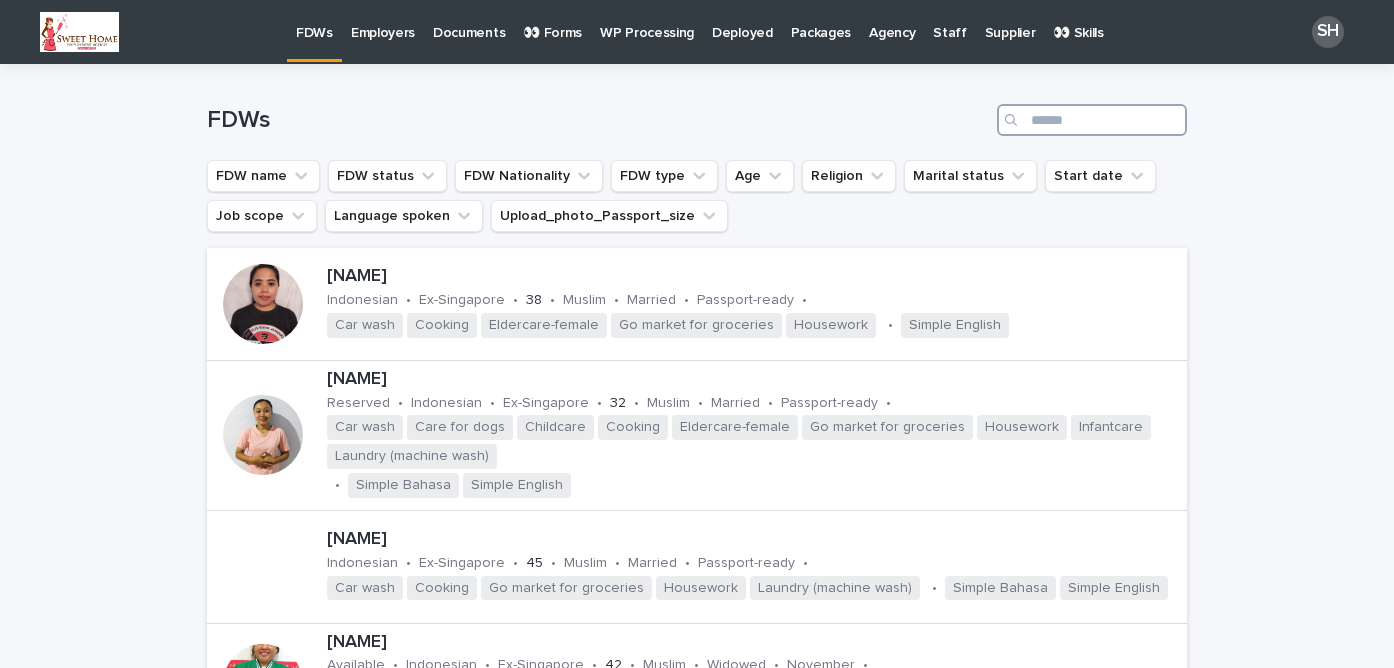 click at bounding box center (1092, 120) 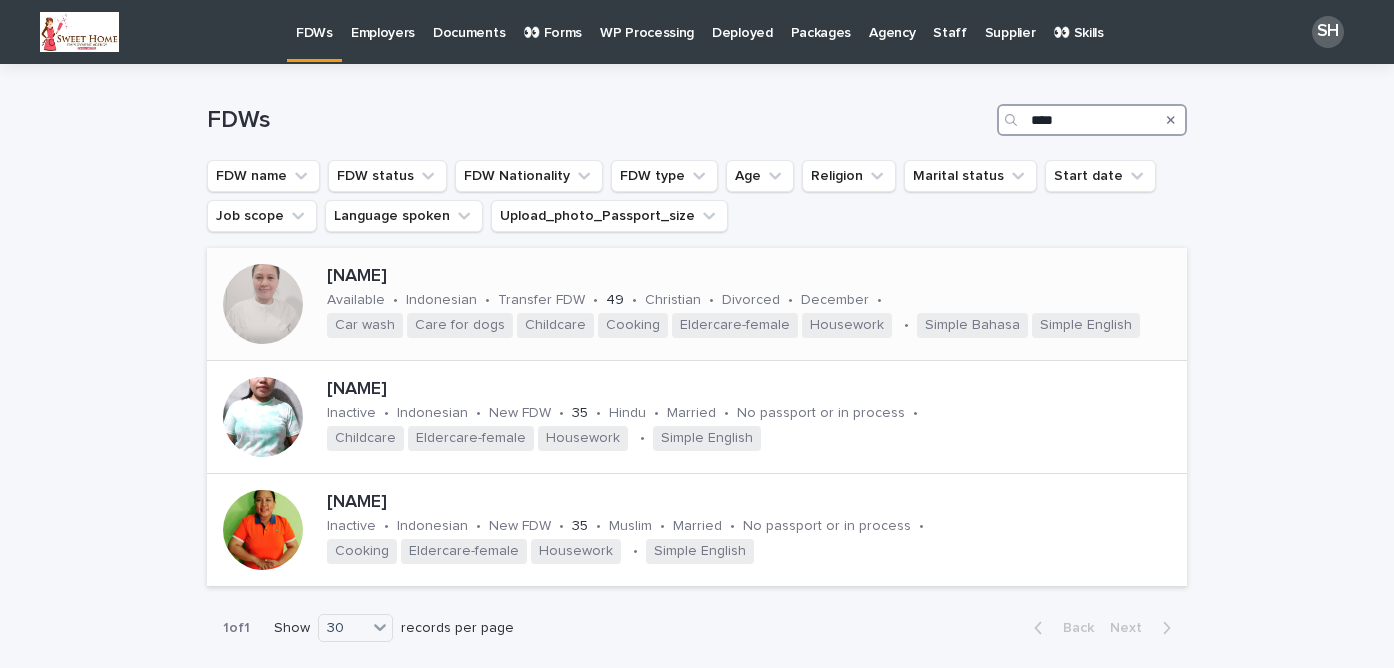 type on "****" 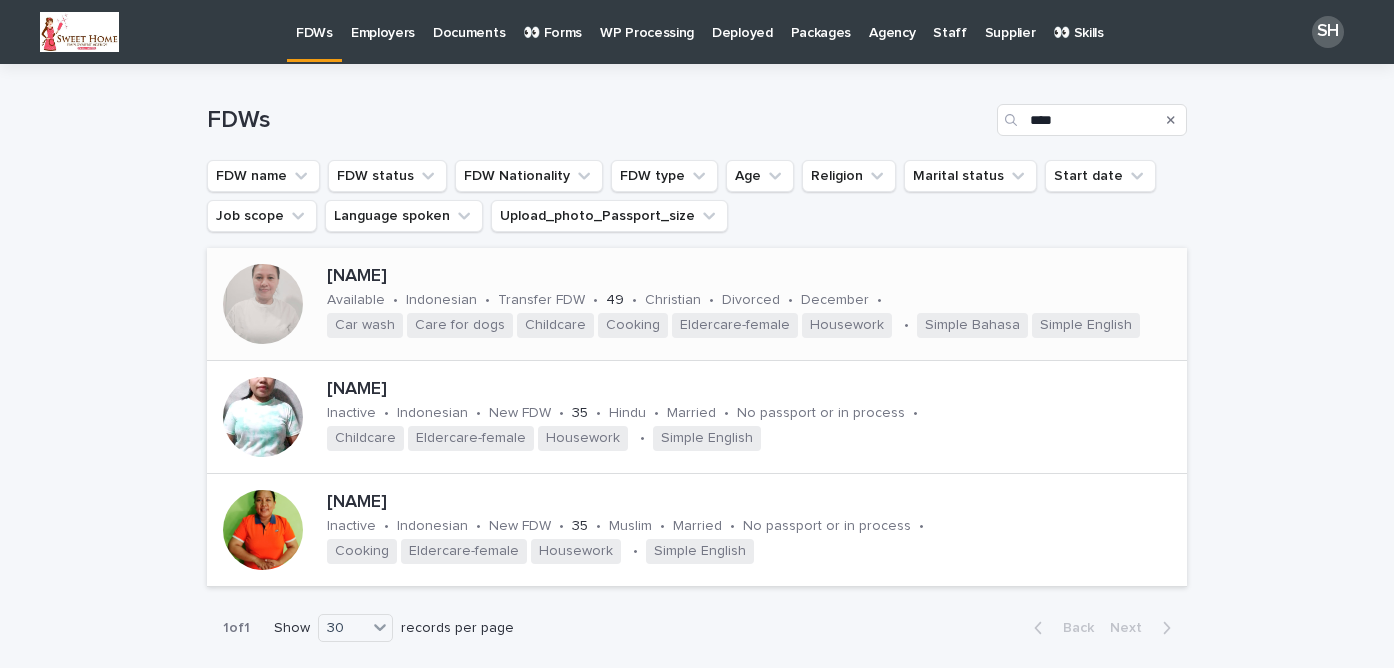 click at bounding box center (263, 304) 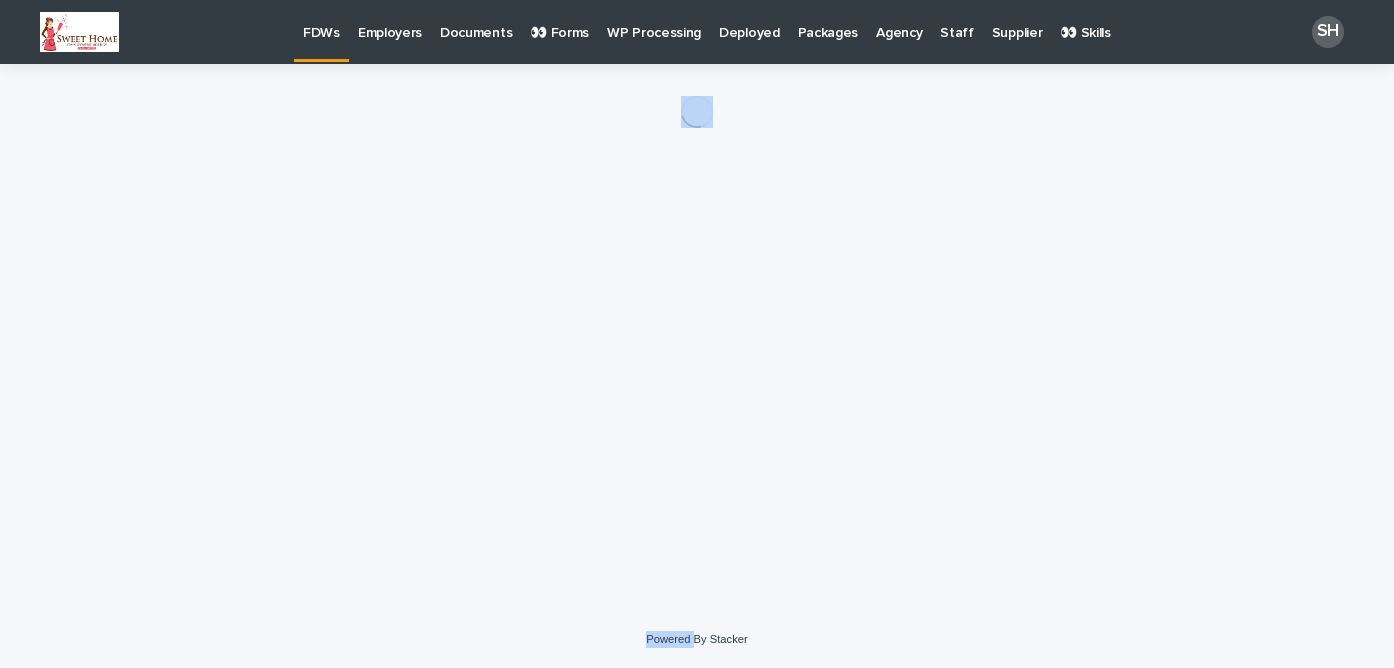 click on "Loading... Saving… Loading... Saving…" at bounding box center (697, 312) 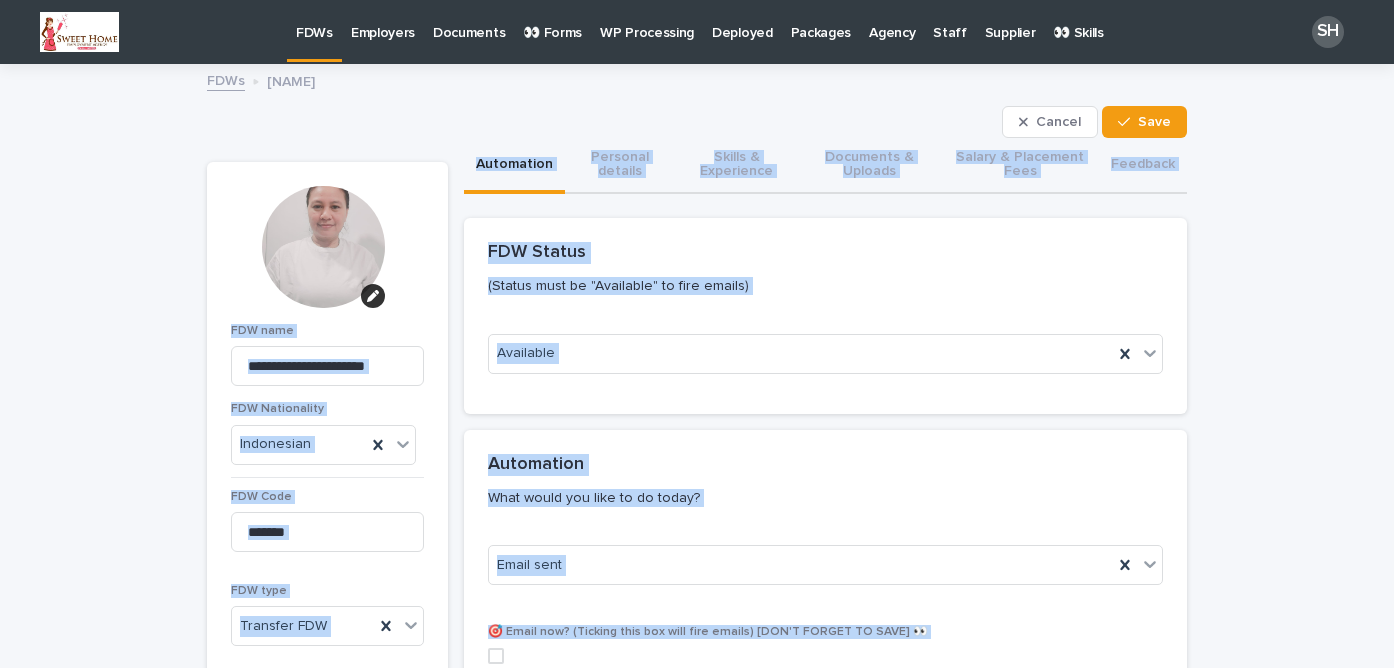 click on "FDW Status (Status must be "Available" to fire emails)" at bounding box center (821, 276) 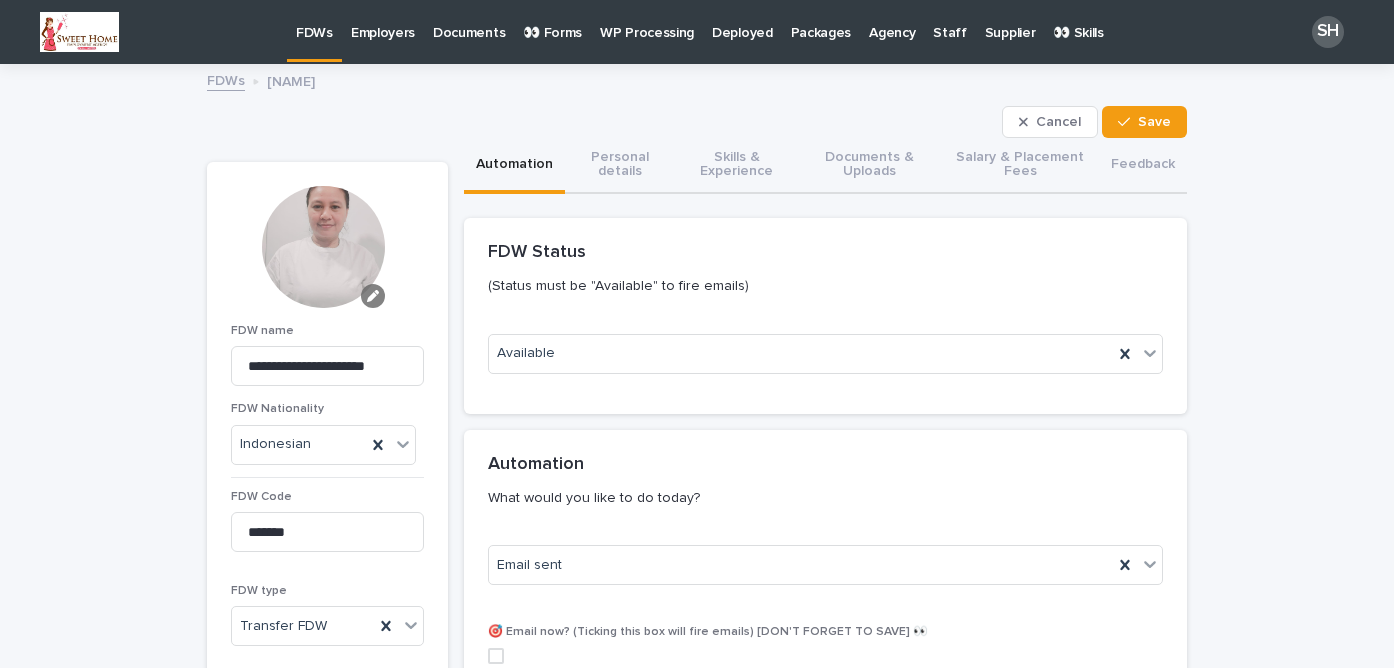 click 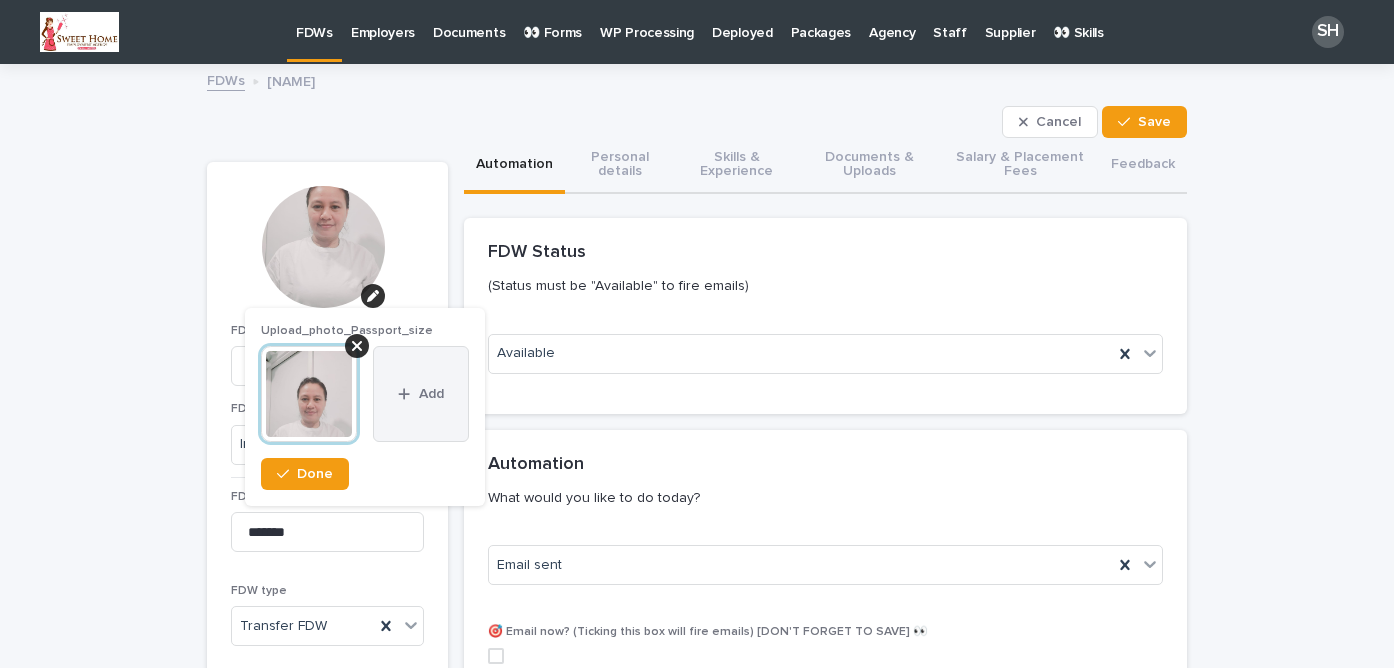 click on "Add" at bounding box center (431, 394) 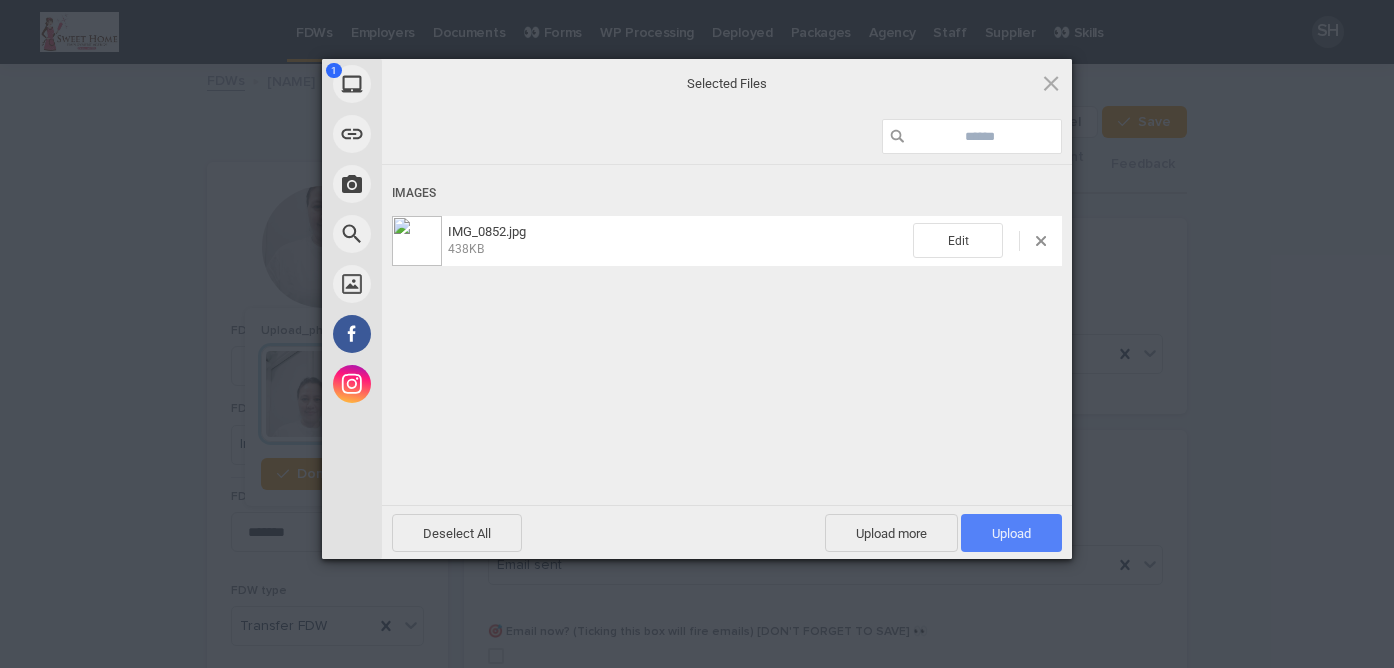 click on "Upload
1" at bounding box center [1011, 533] 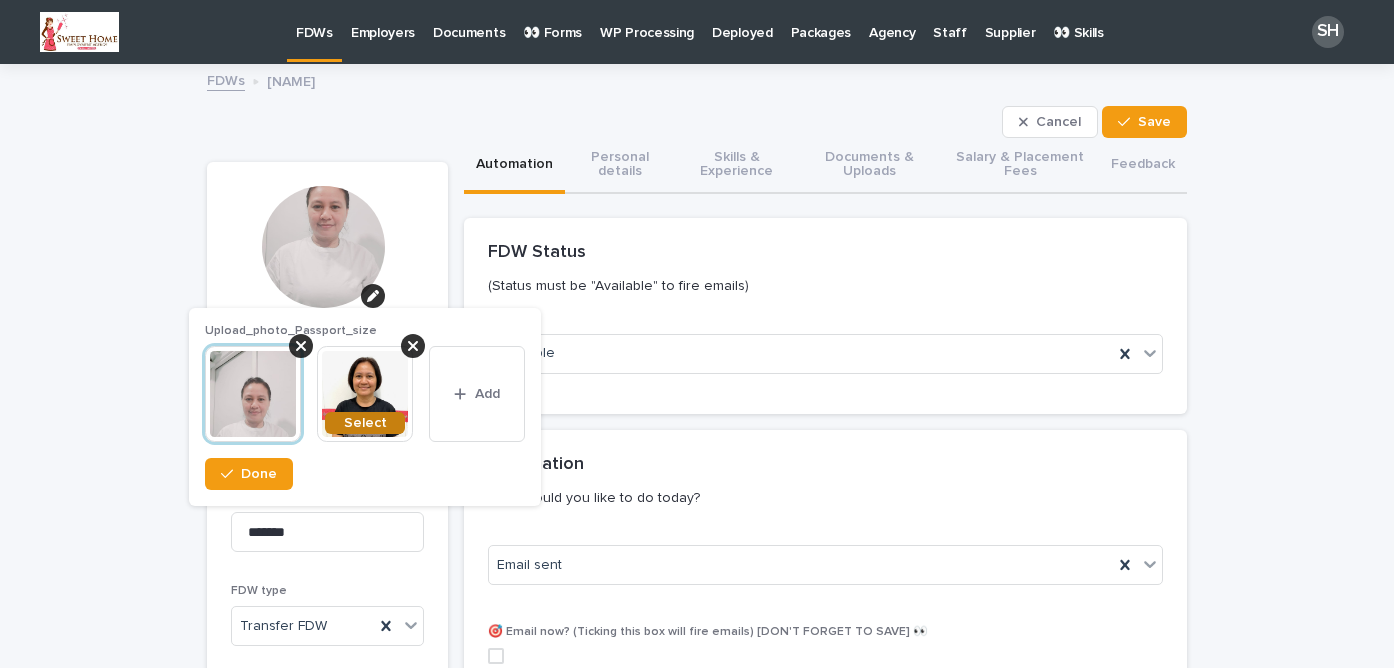 click on "Select" at bounding box center (365, 423) 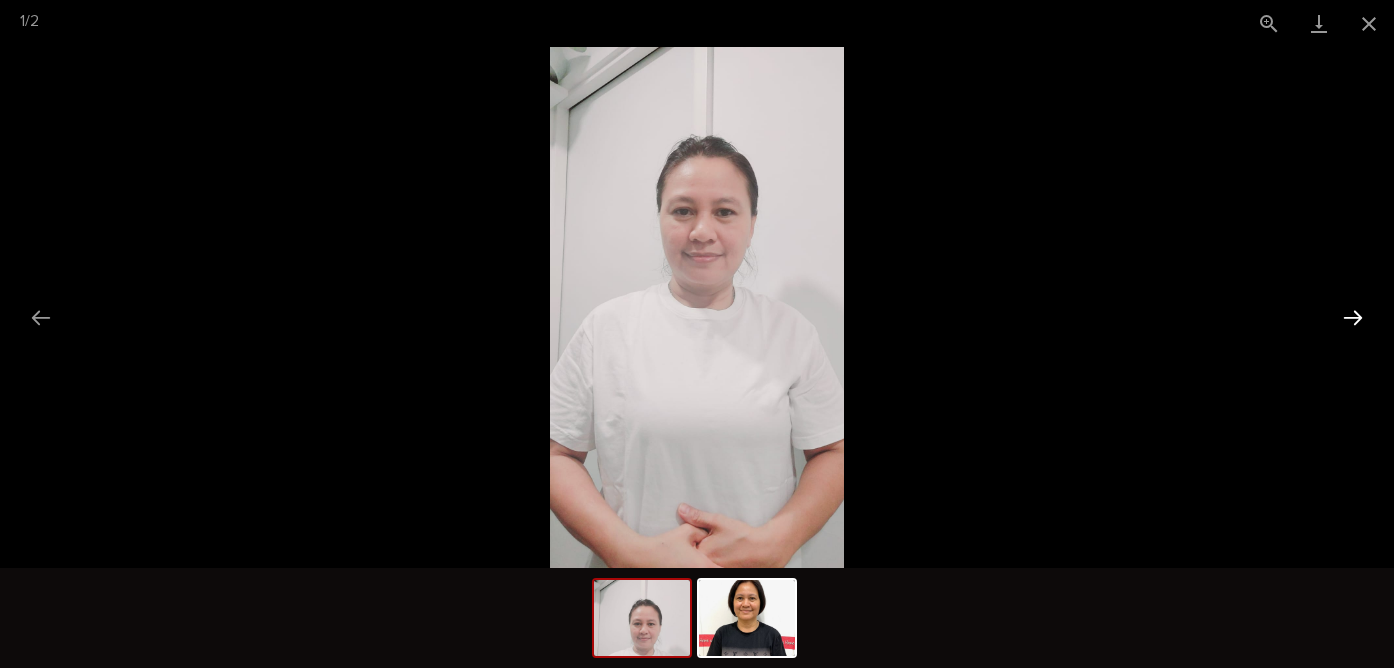 click at bounding box center (1353, 317) 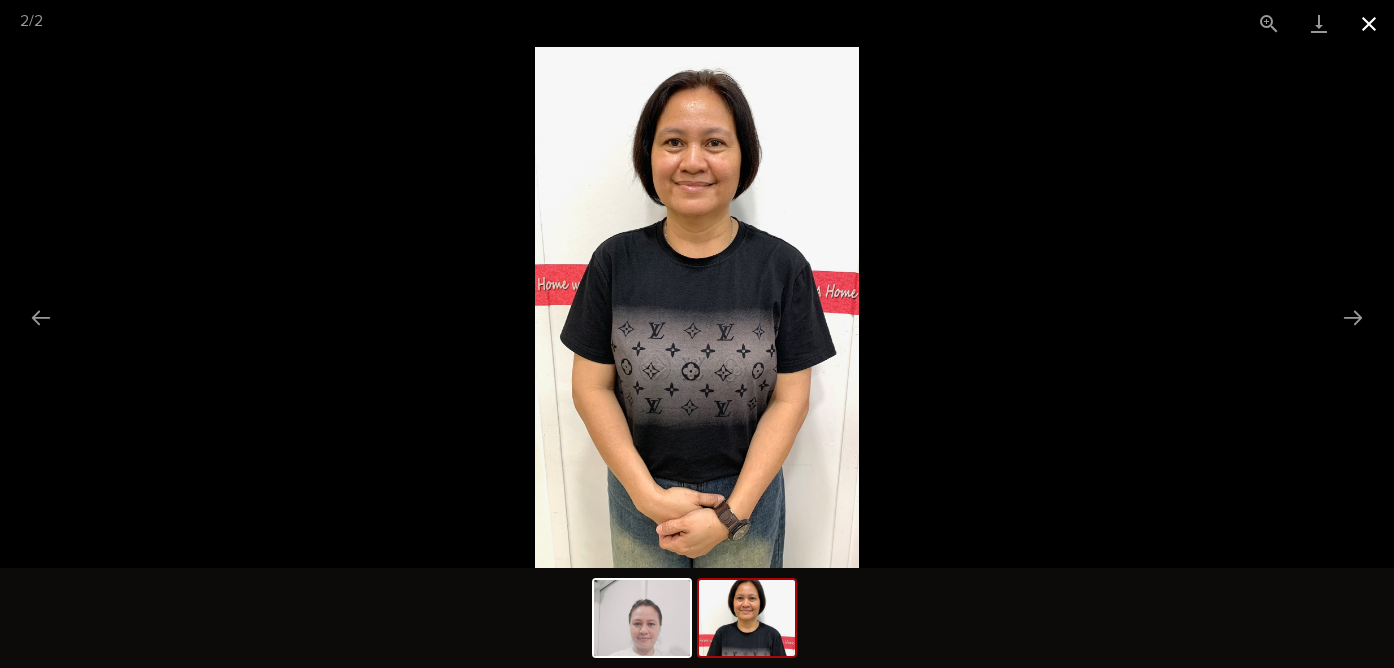 click at bounding box center (1369, 23) 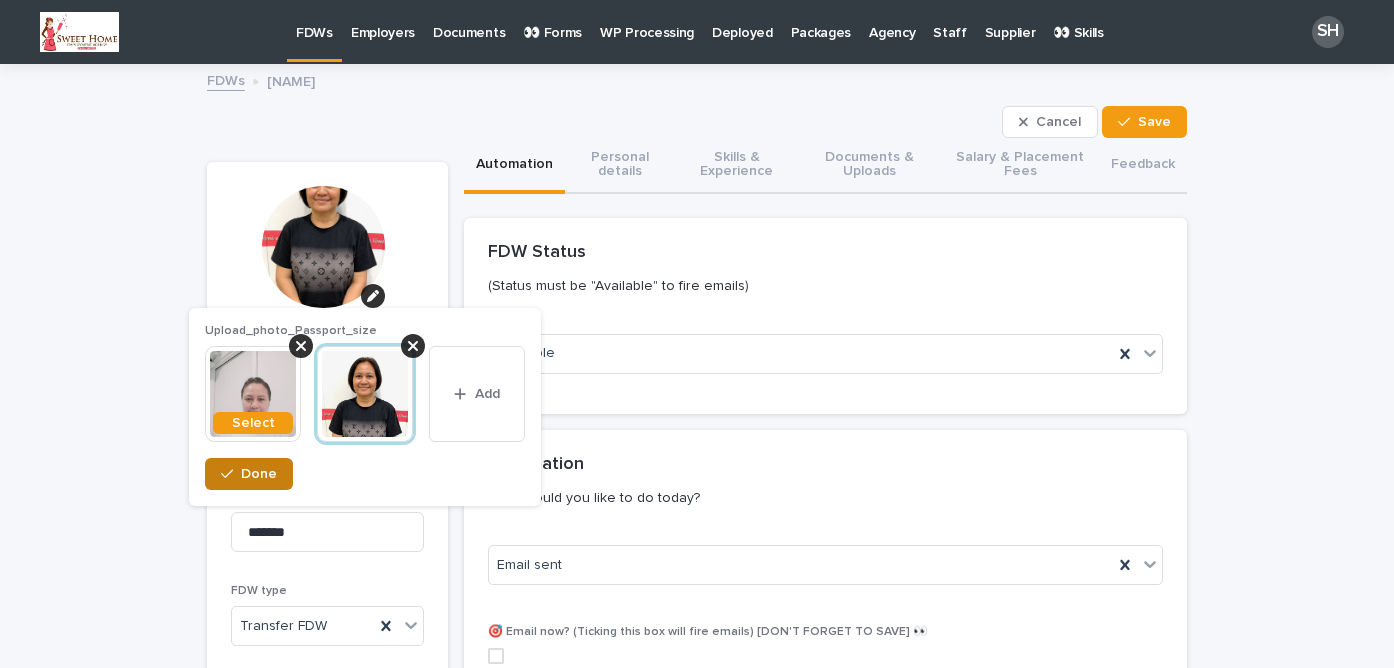 click on "Done" at bounding box center (259, 474) 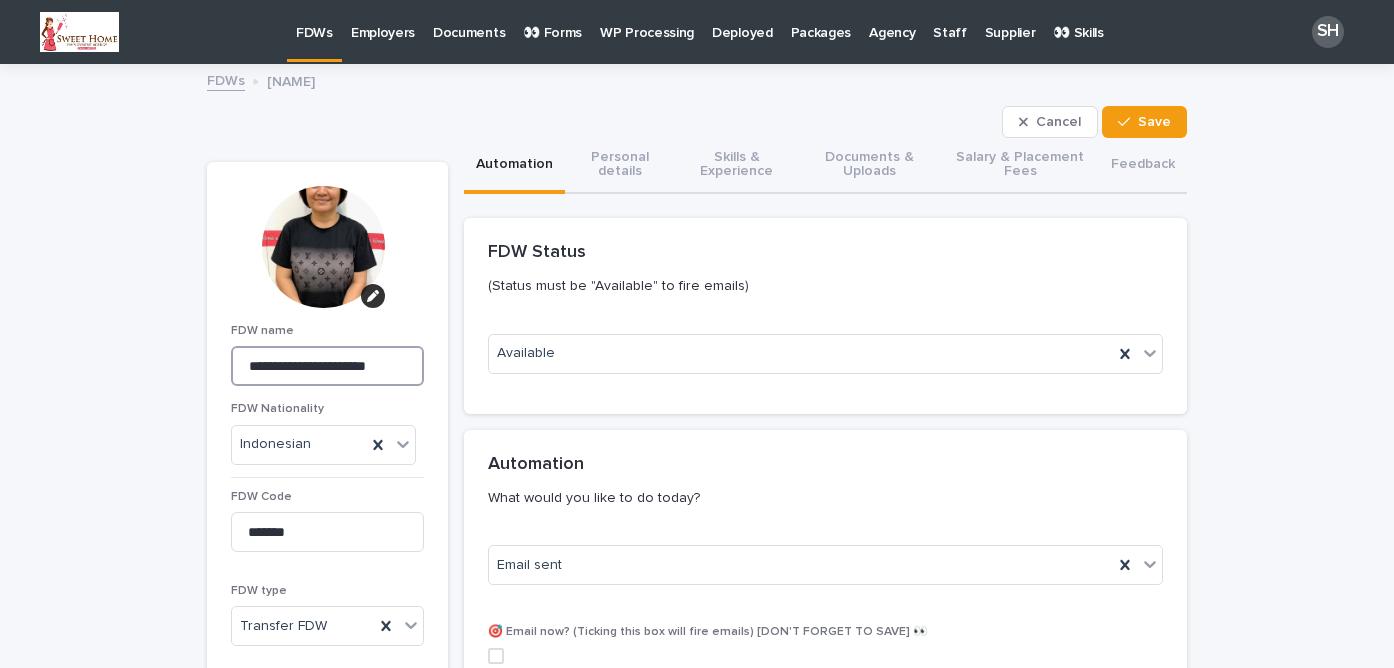 scroll, scrollTop: 0, scrollLeft: 33, axis: horizontal 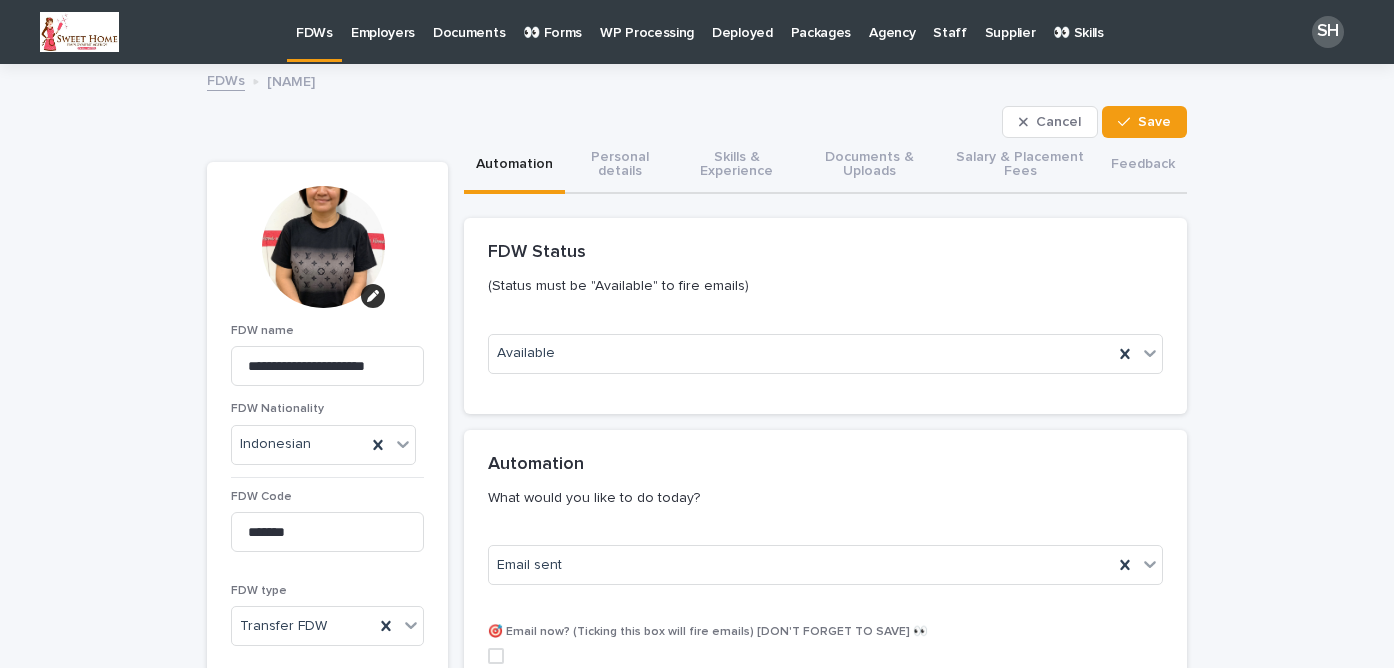 click on "(Status must be "Available" to fire emails)" at bounding box center [821, 286] 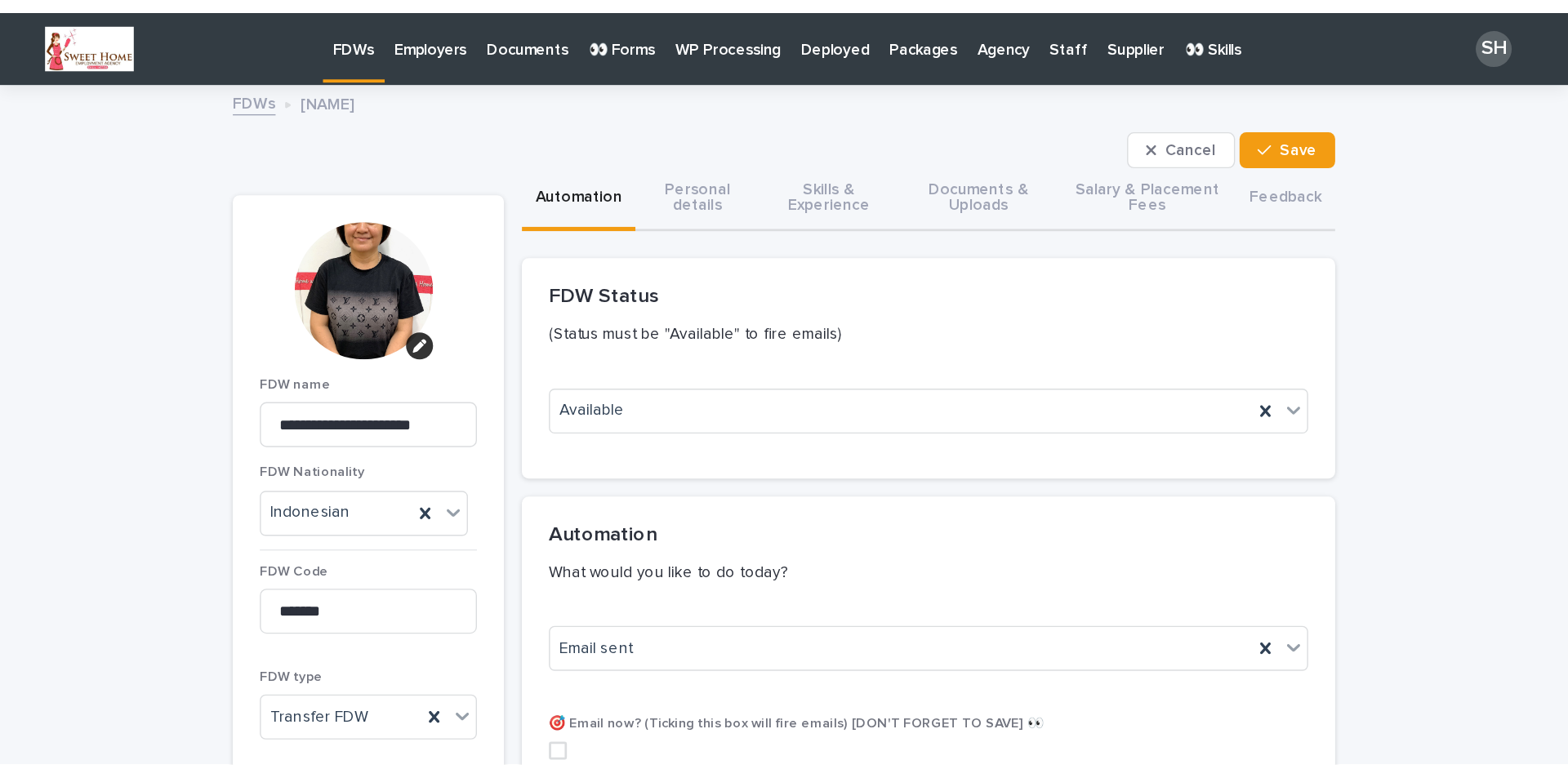 scroll, scrollTop: 0, scrollLeft: 0, axis: both 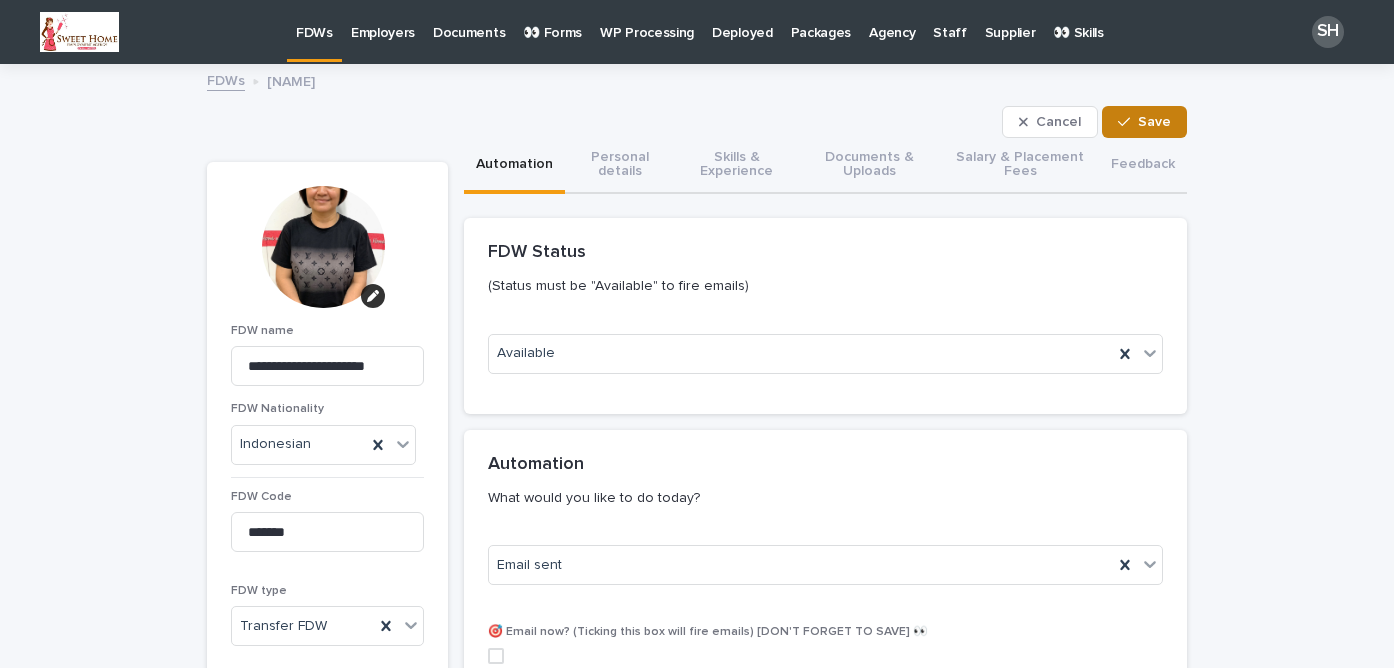 click at bounding box center (1128, 122) 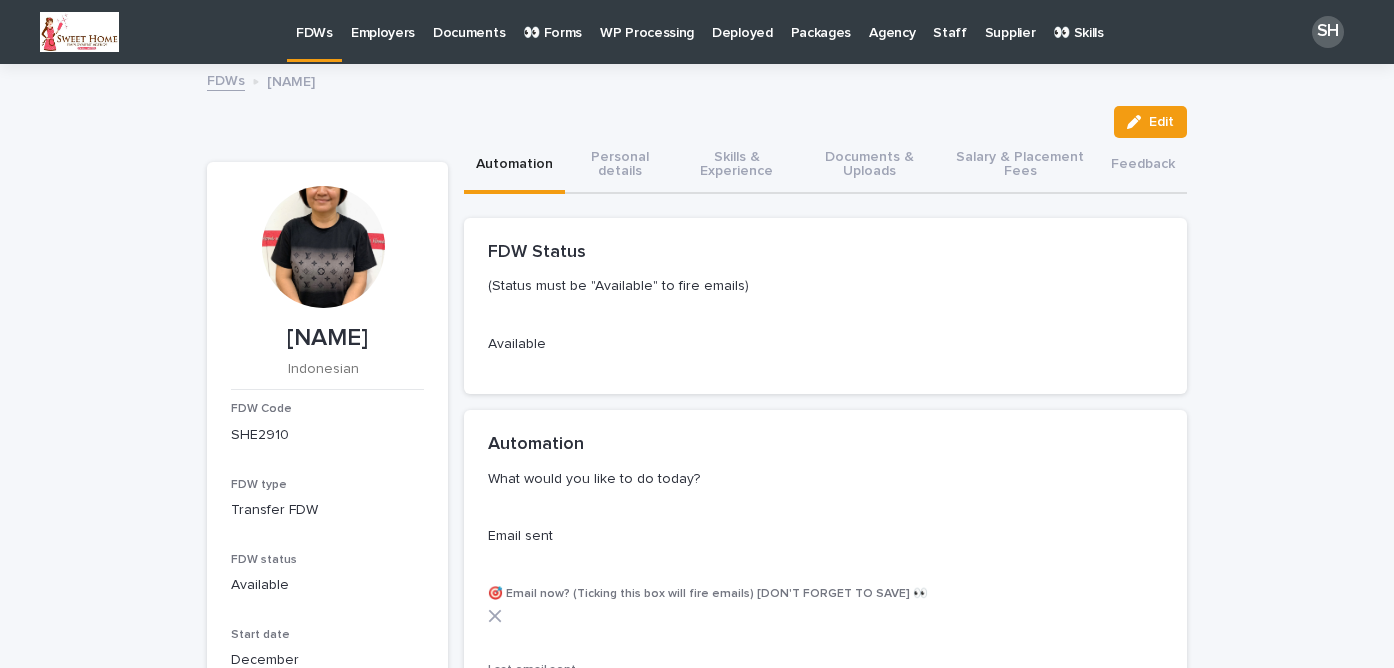 click on "FDWs" at bounding box center (314, 21) 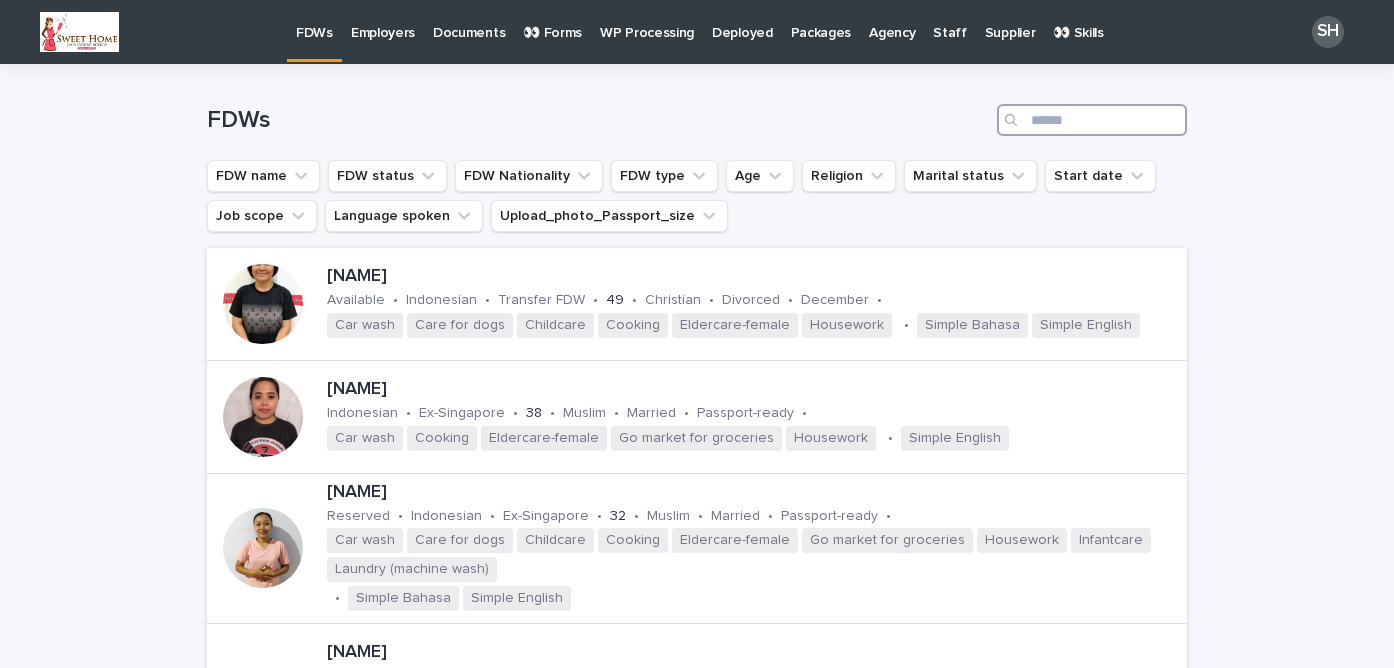 click at bounding box center [1092, 120] 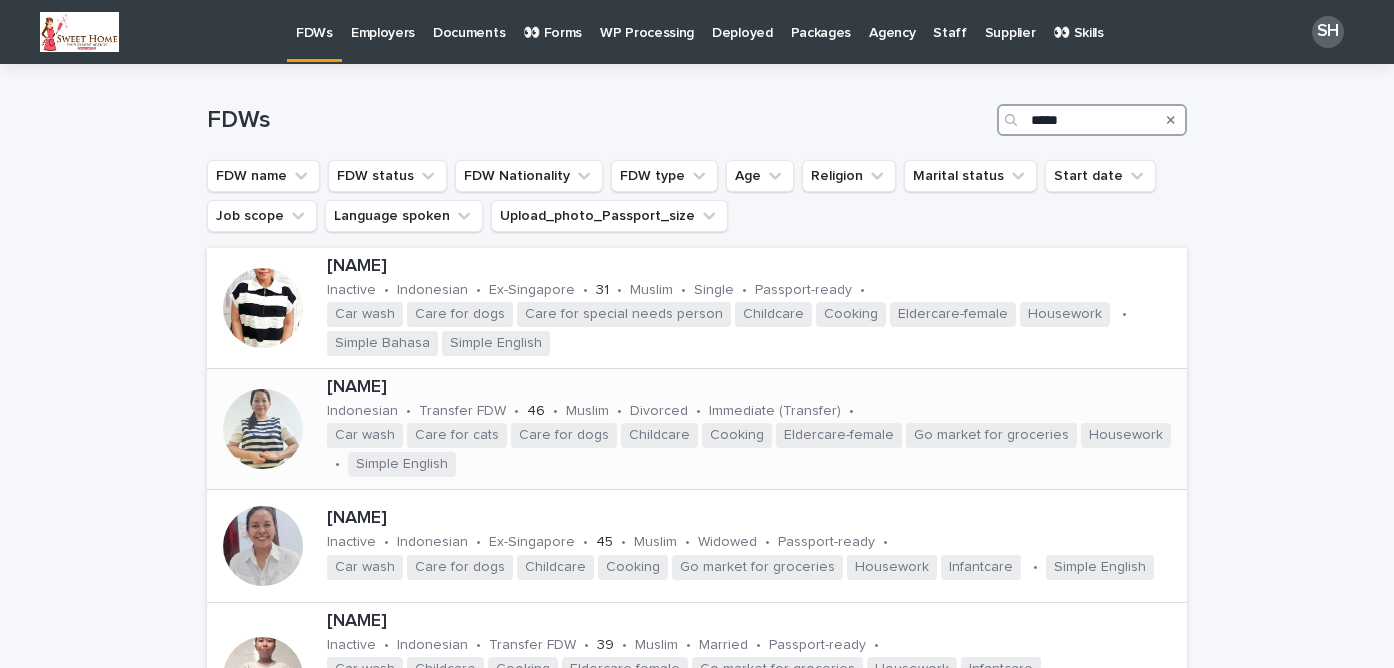 type on "****" 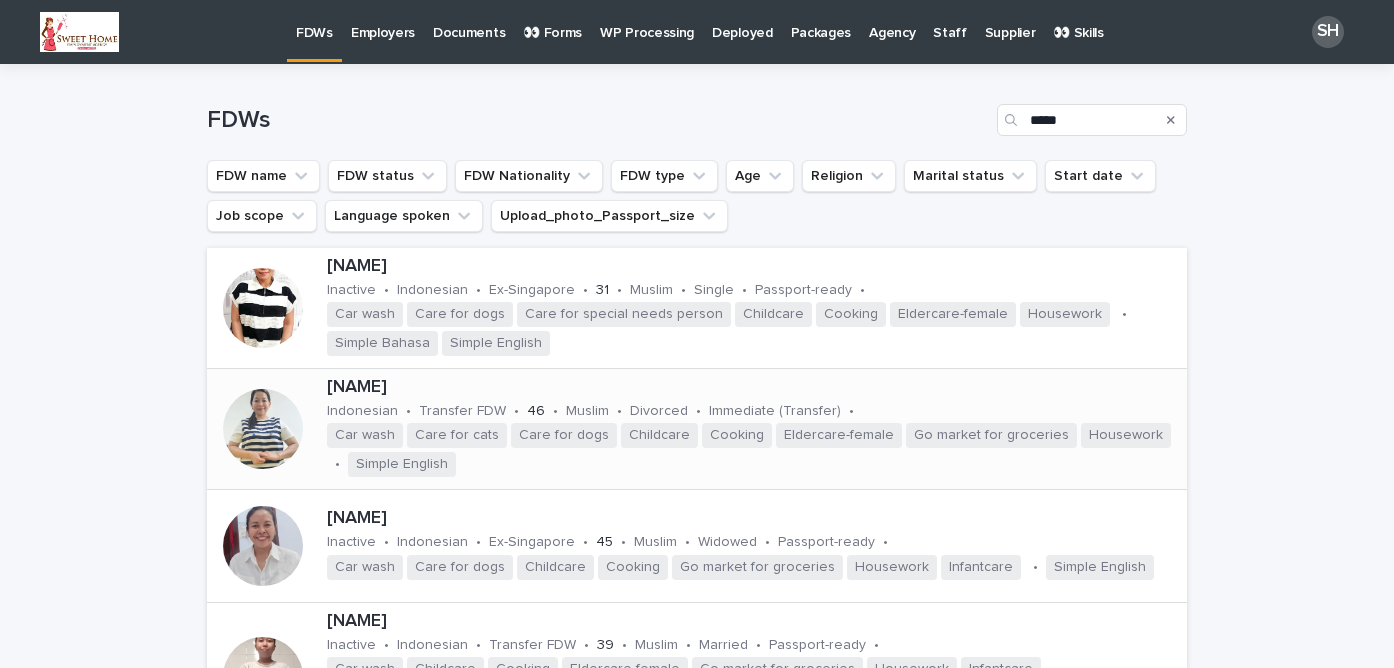 click at bounding box center (263, 429) 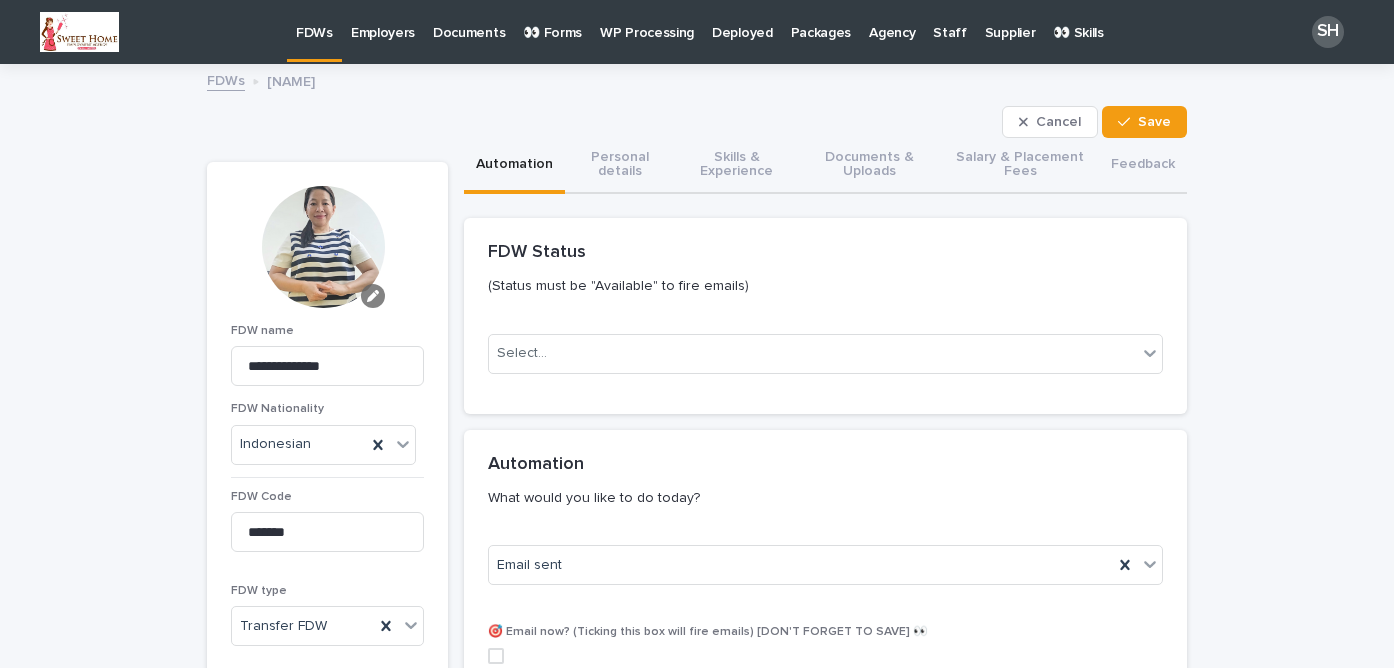 click 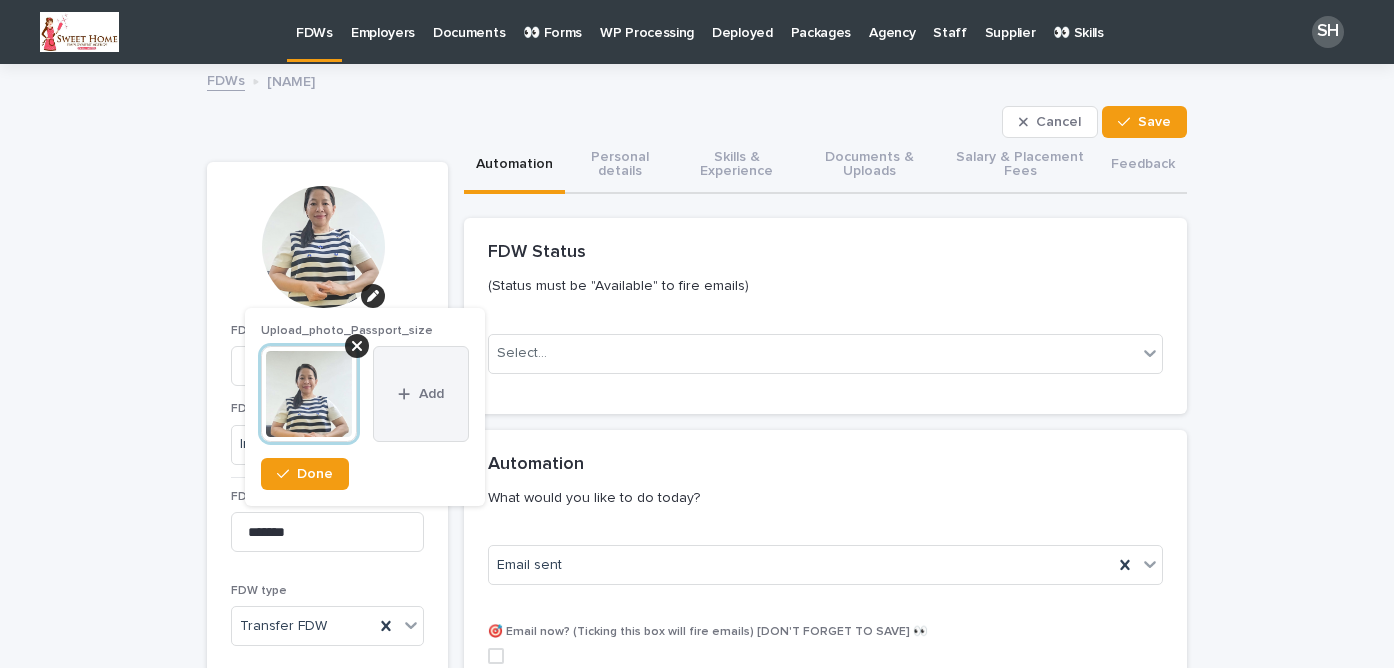 click on "Add" at bounding box center [421, 394] 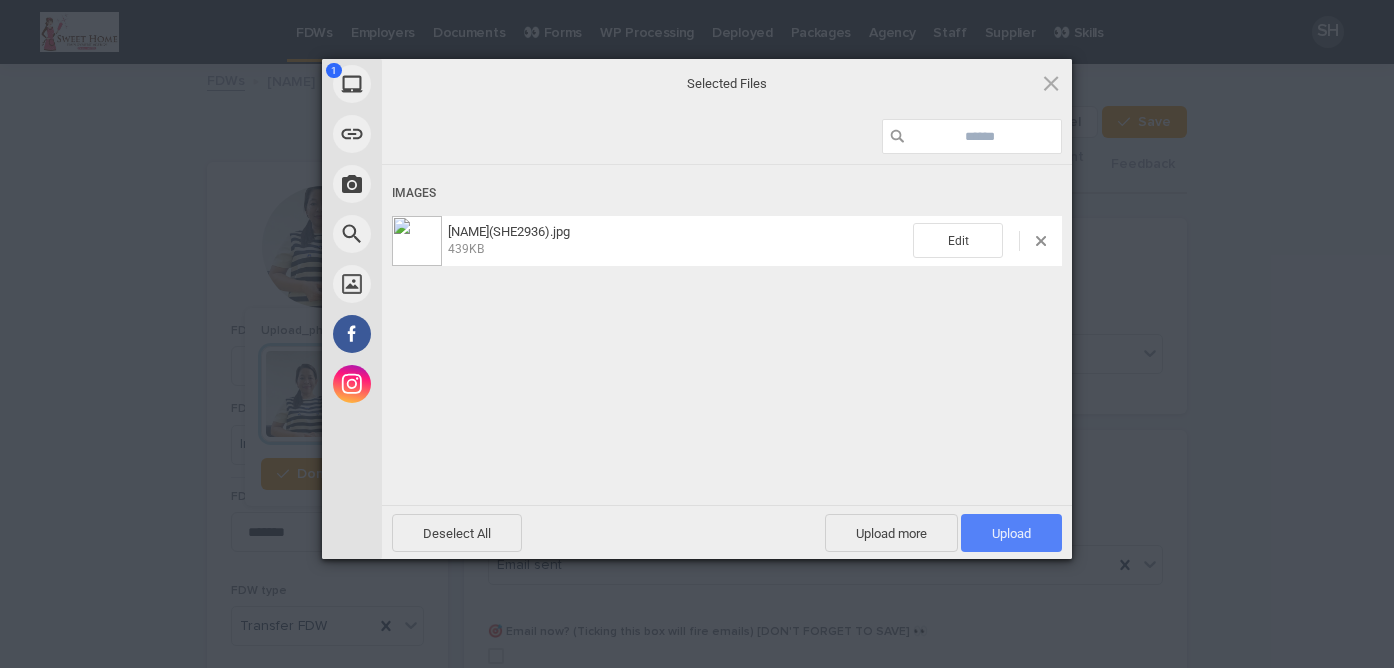 click on "Upload
1" at bounding box center [1011, 533] 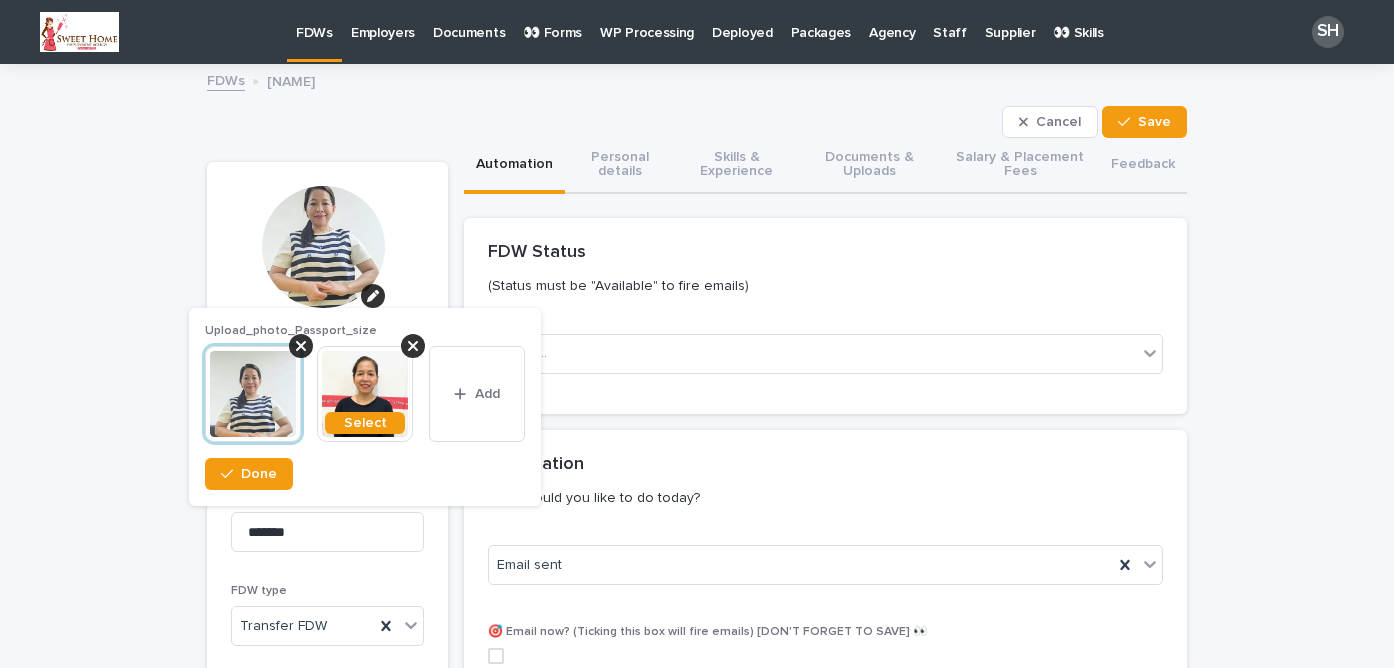 click at bounding box center (253, 394) 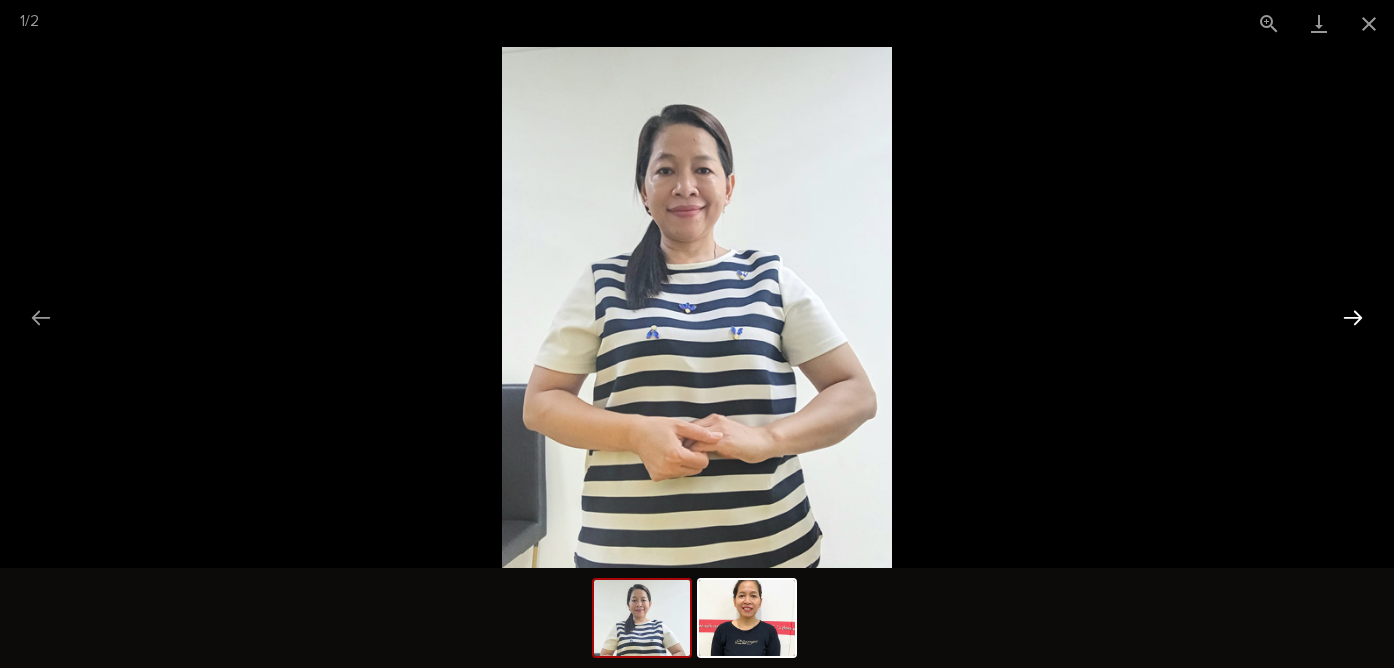 click at bounding box center (1353, 317) 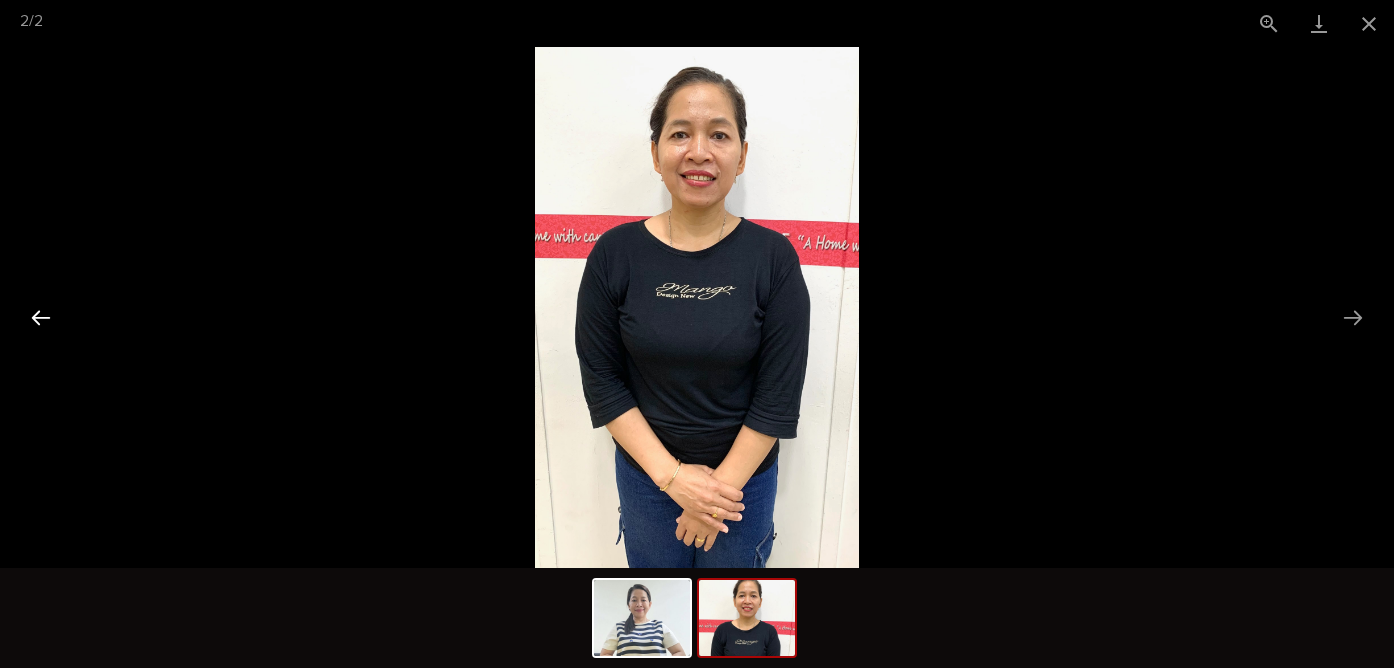 click at bounding box center [41, 317] 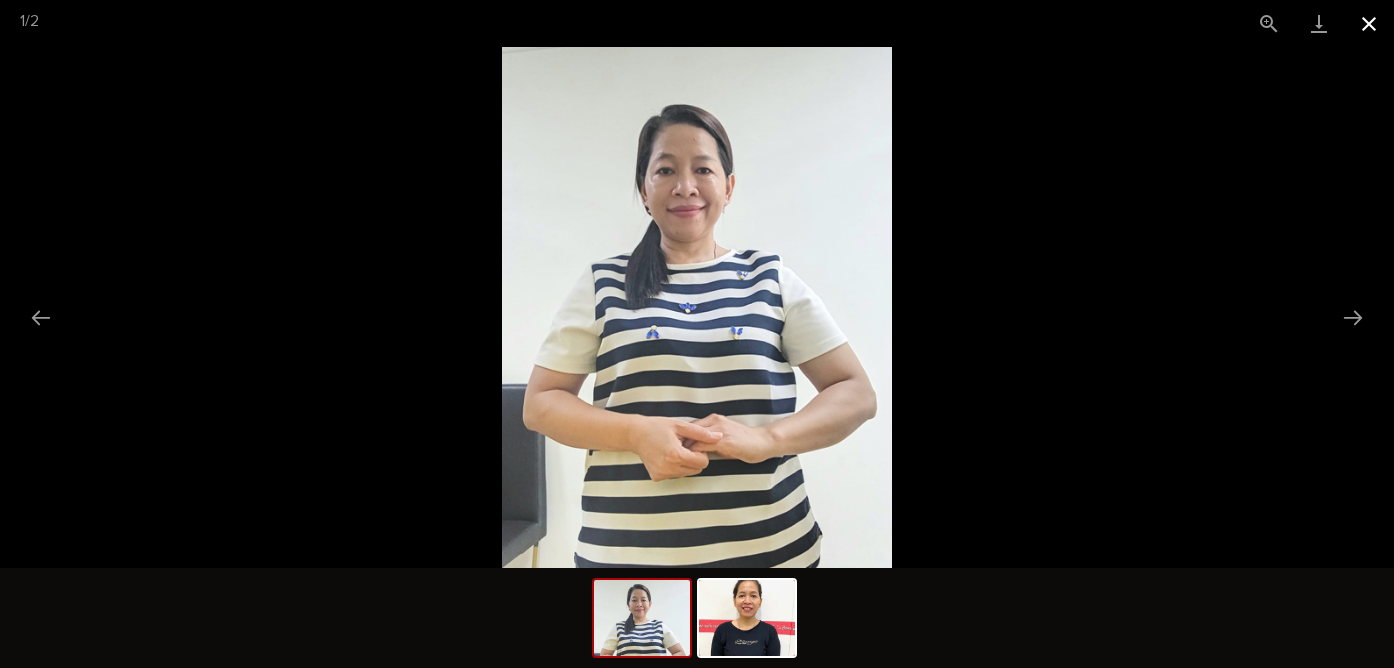 click at bounding box center [1369, 23] 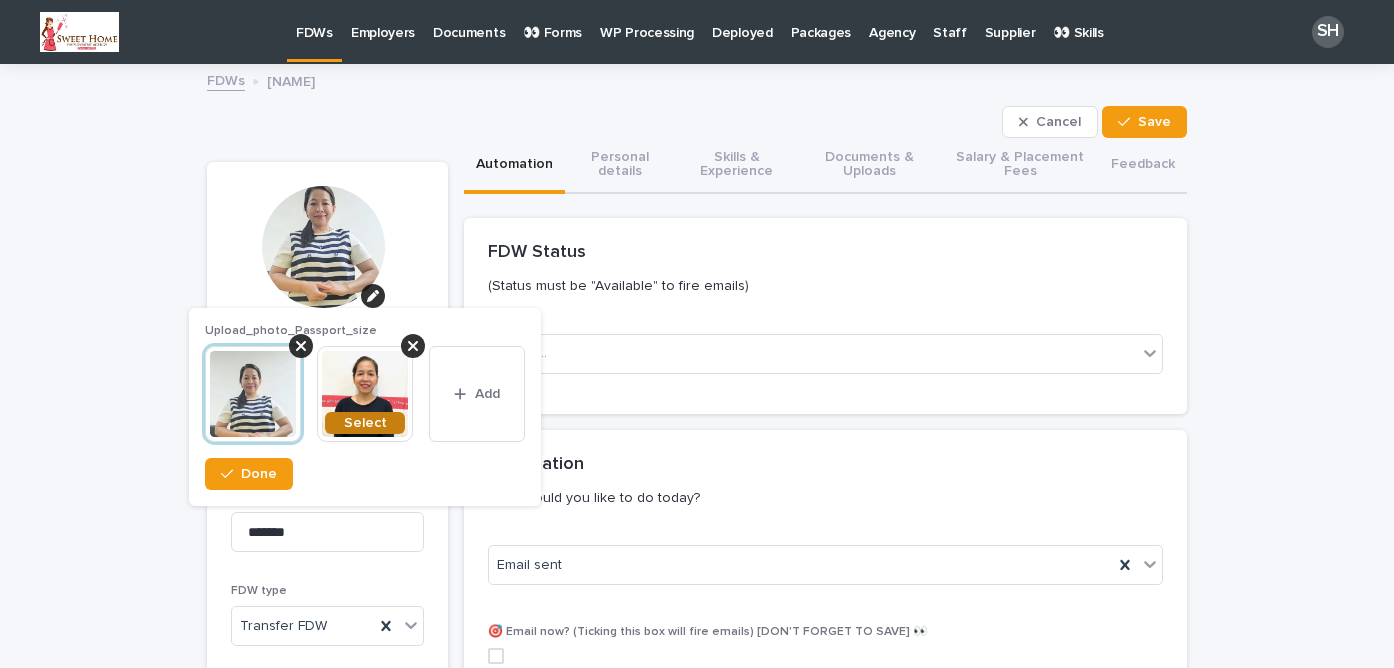 click on "Select" at bounding box center (365, 423) 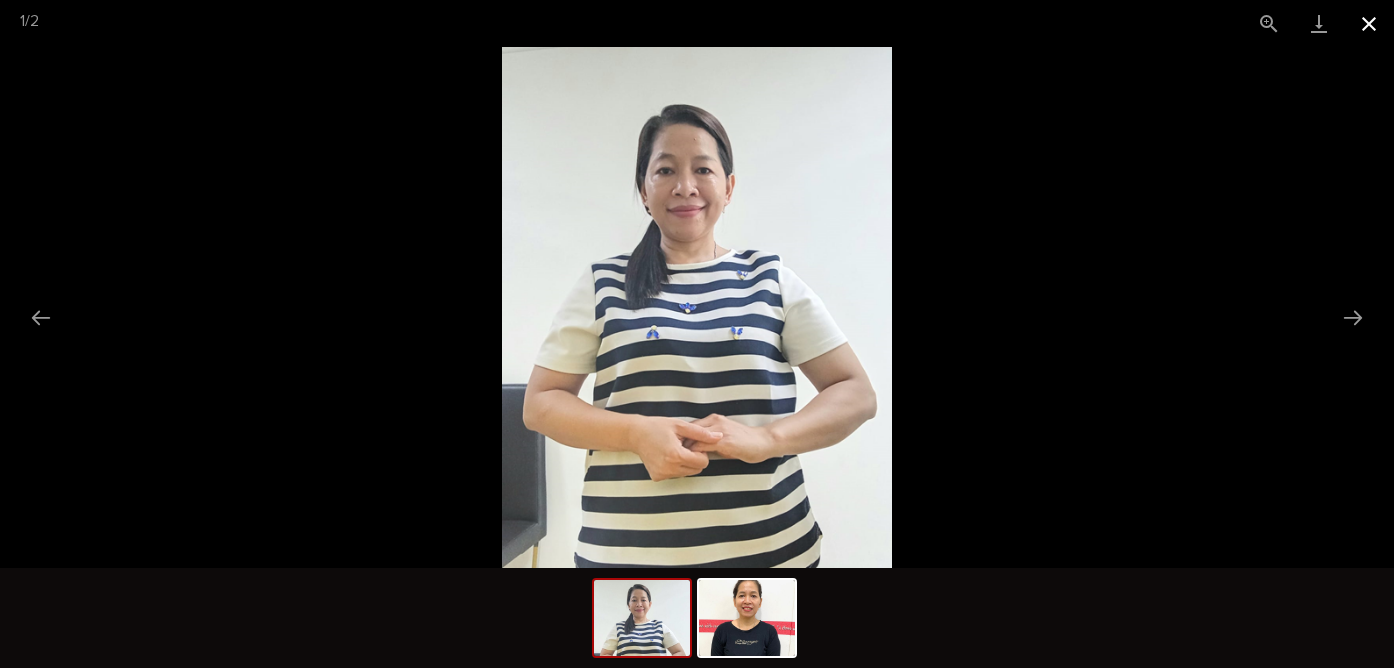 click at bounding box center [1369, 23] 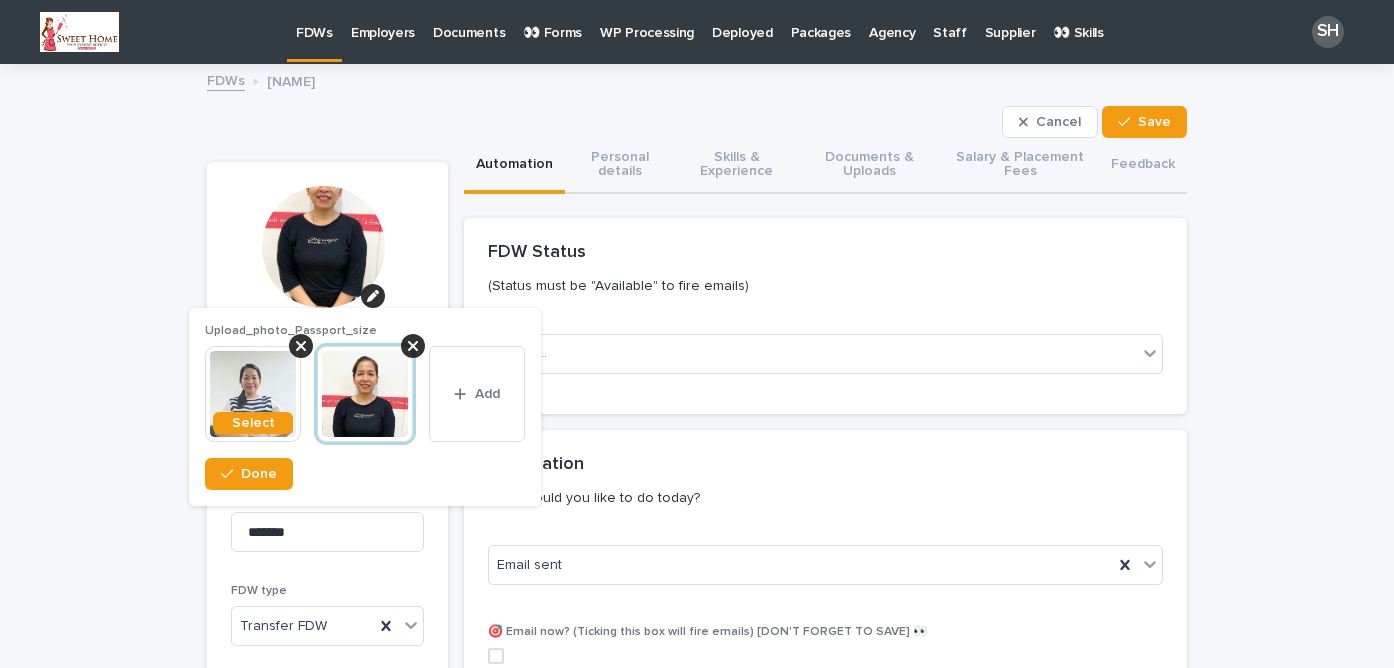 click on "**********" at bounding box center (697, 703) 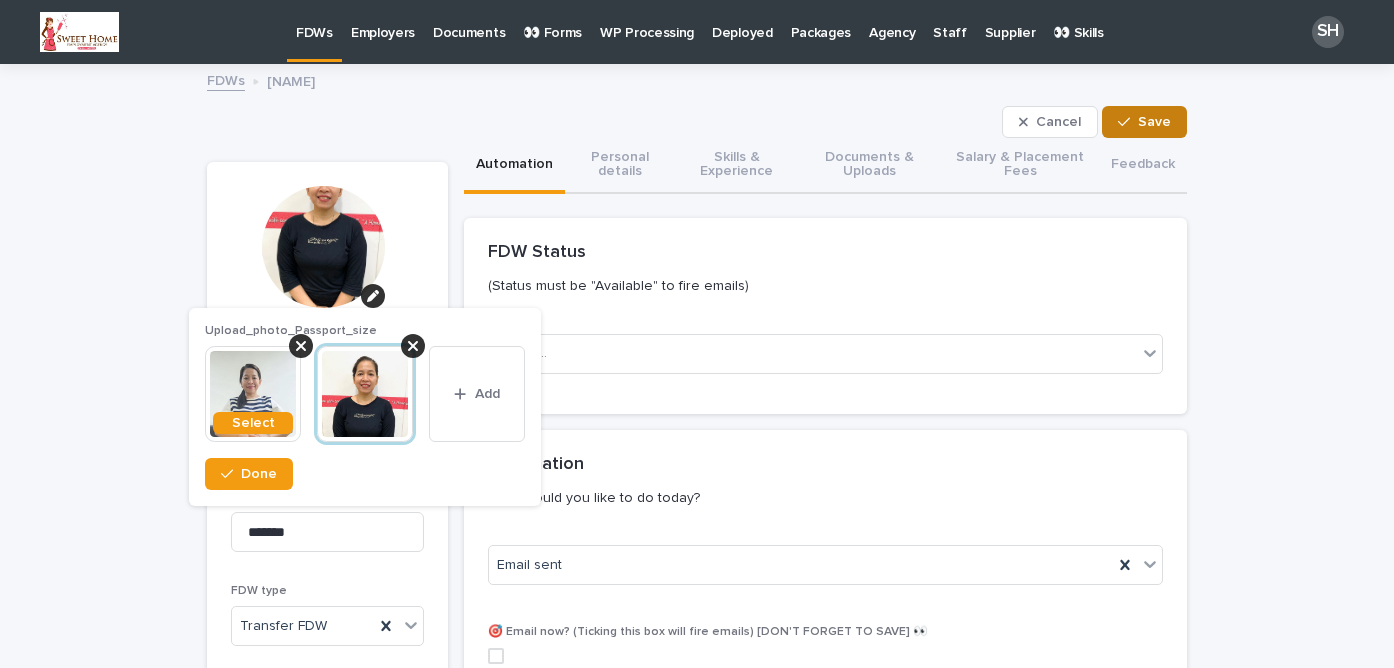 click on "Save" at bounding box center [1154, 122] 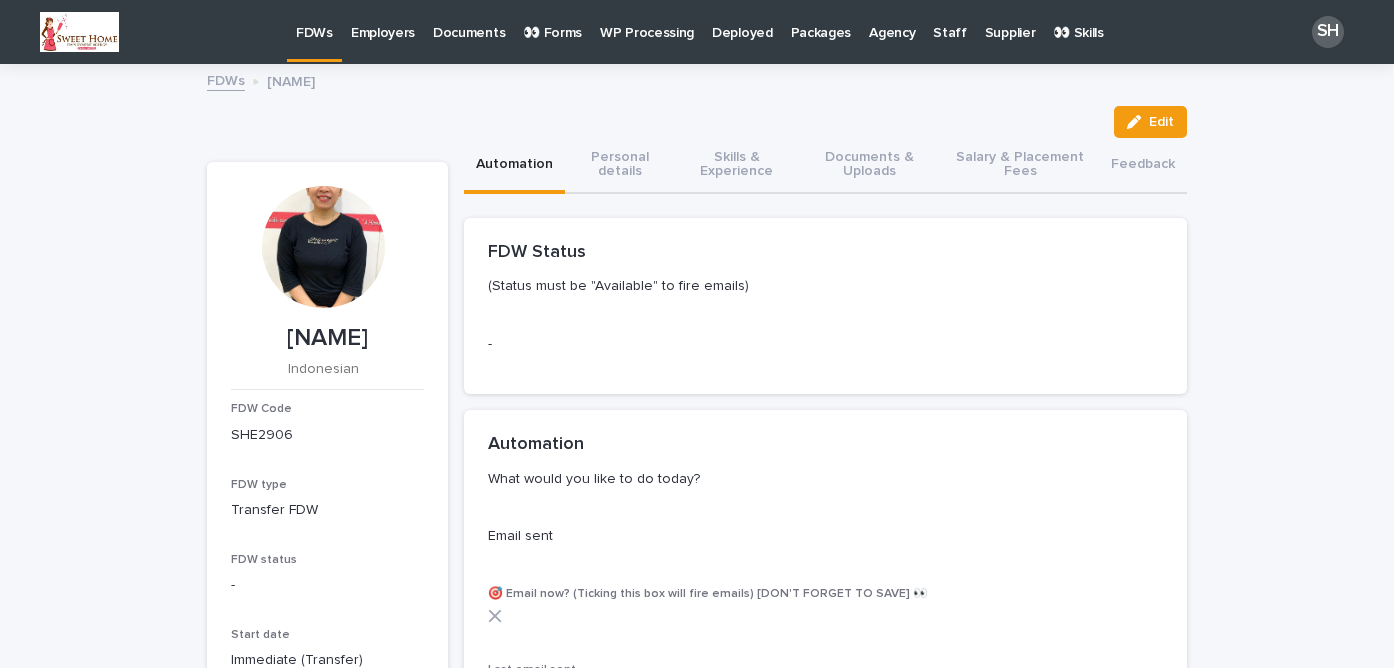 click on "FDWs" at bounding box center (314, 29) 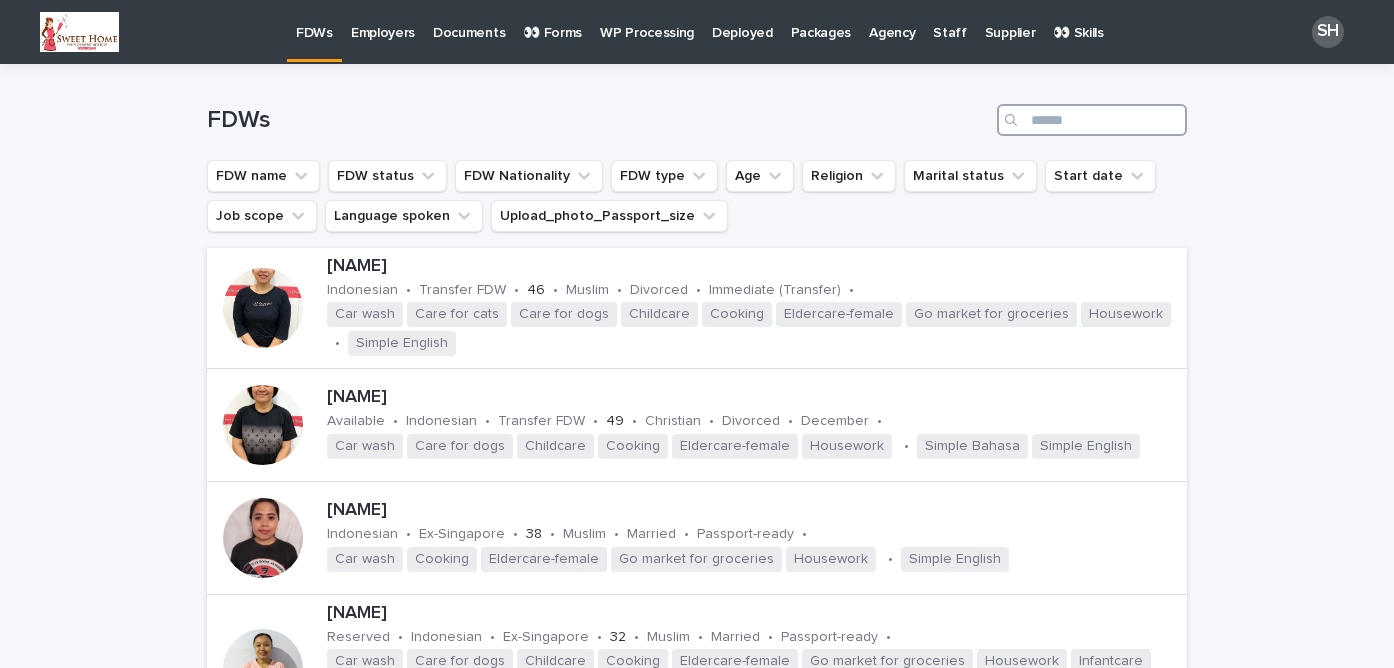 click at bounding box center [1092, 120] 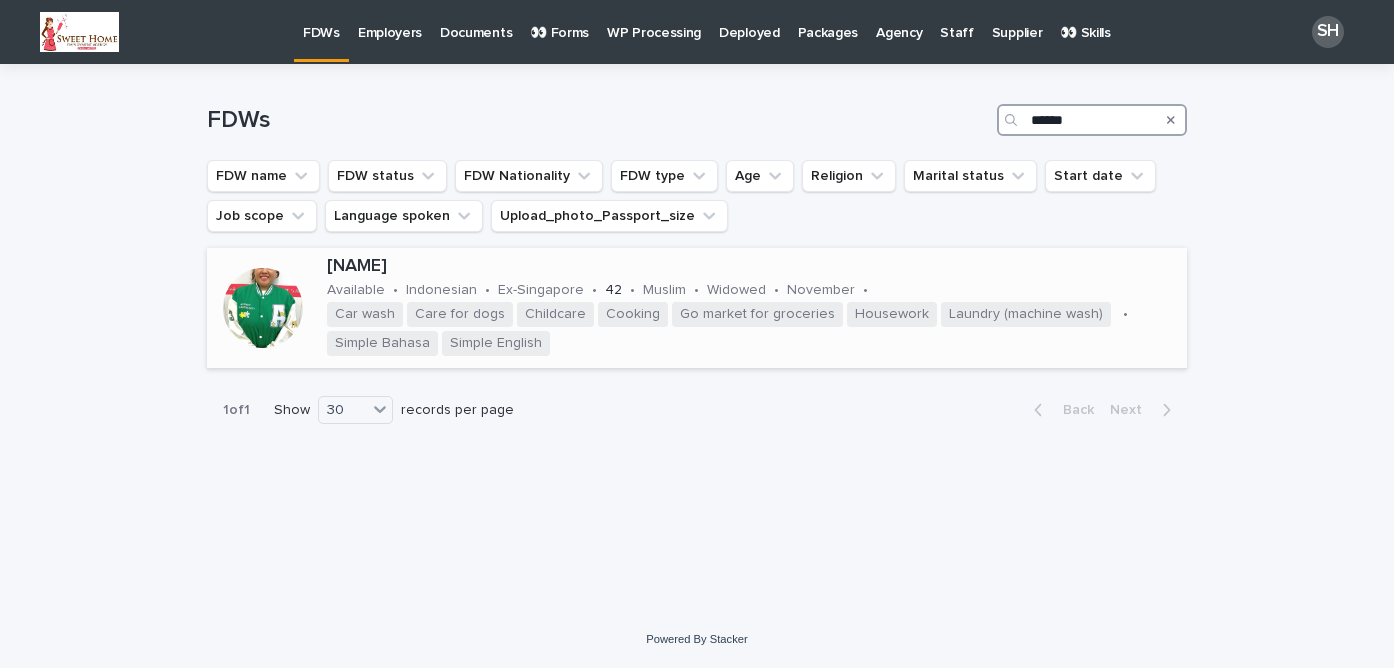 type on "******" 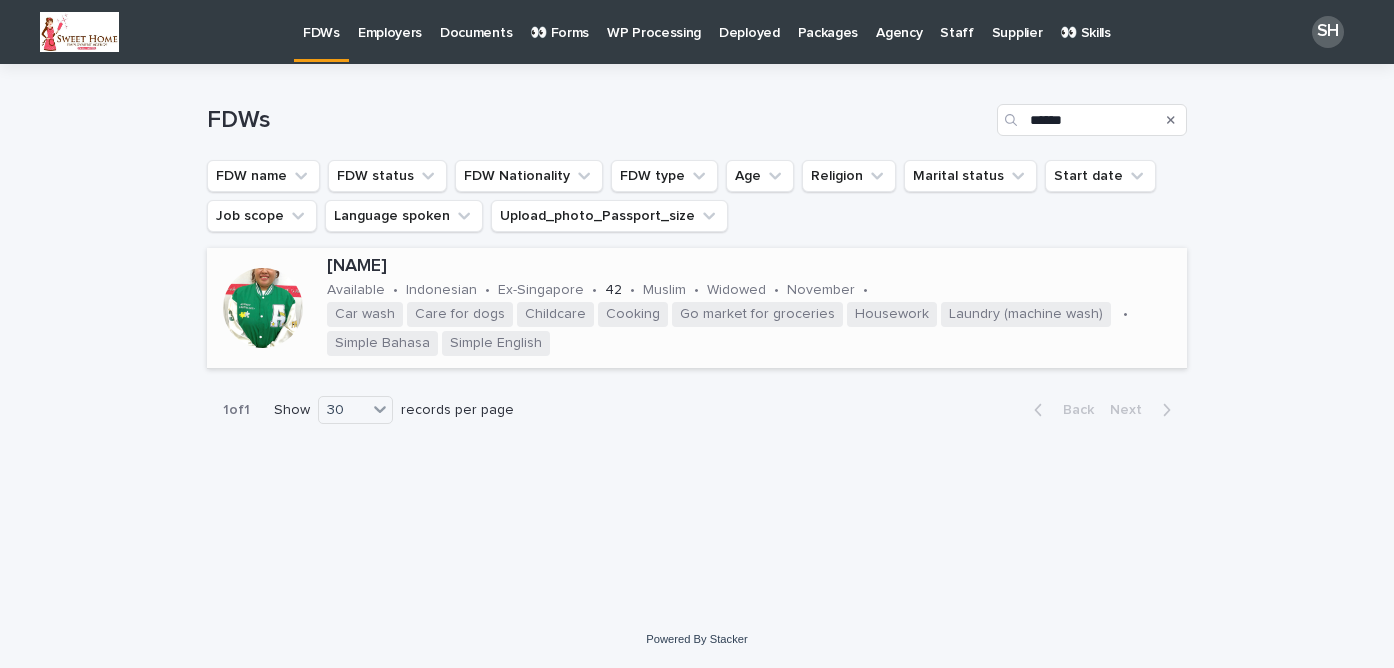 click on "[NAME]" at bounding box center [753, 267] 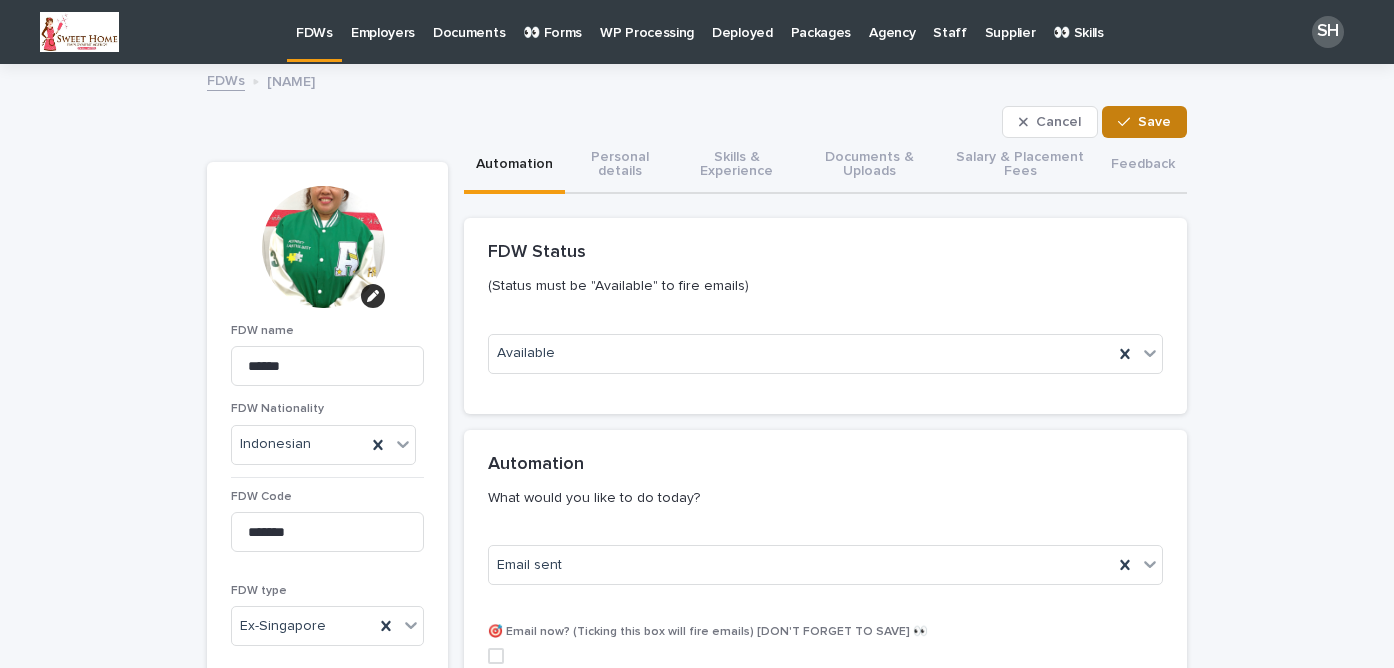 click at bounding box center (1128, 122) 